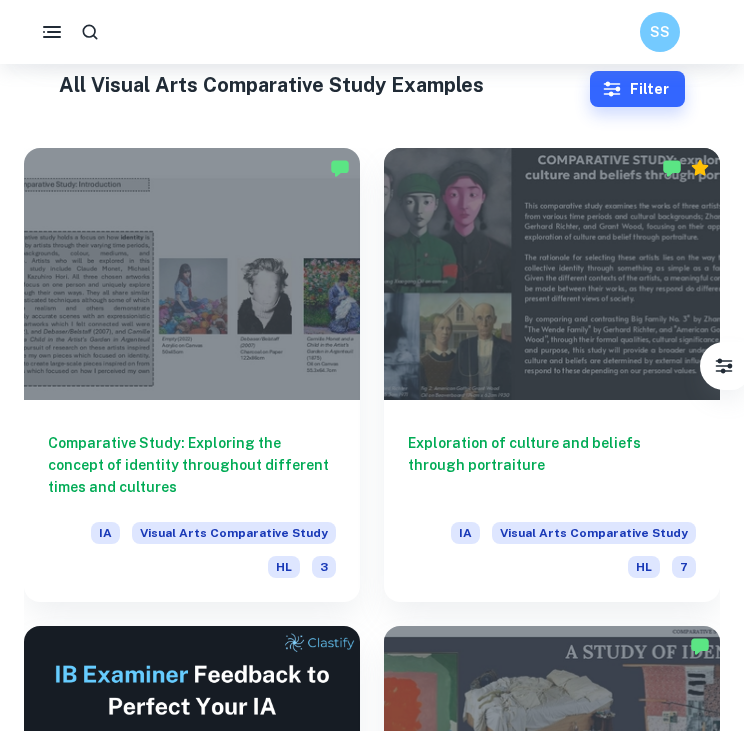 scroll, scrollTop: 384, scrollLeft: 0, axis: vertical 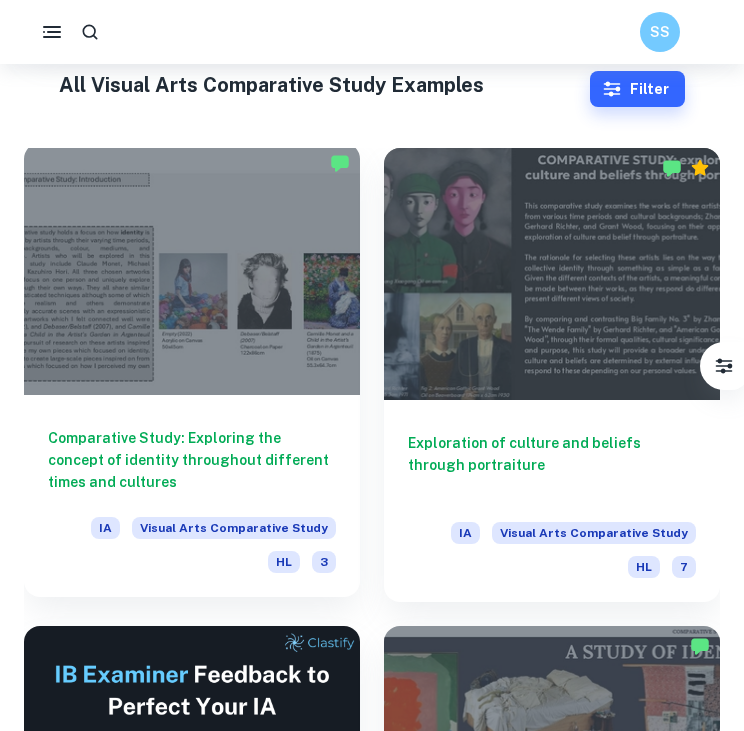 drag, startPoint x: 0, startPoint y: 0, endPoint x: 240, endPoint y: 325, distance: 404.01114 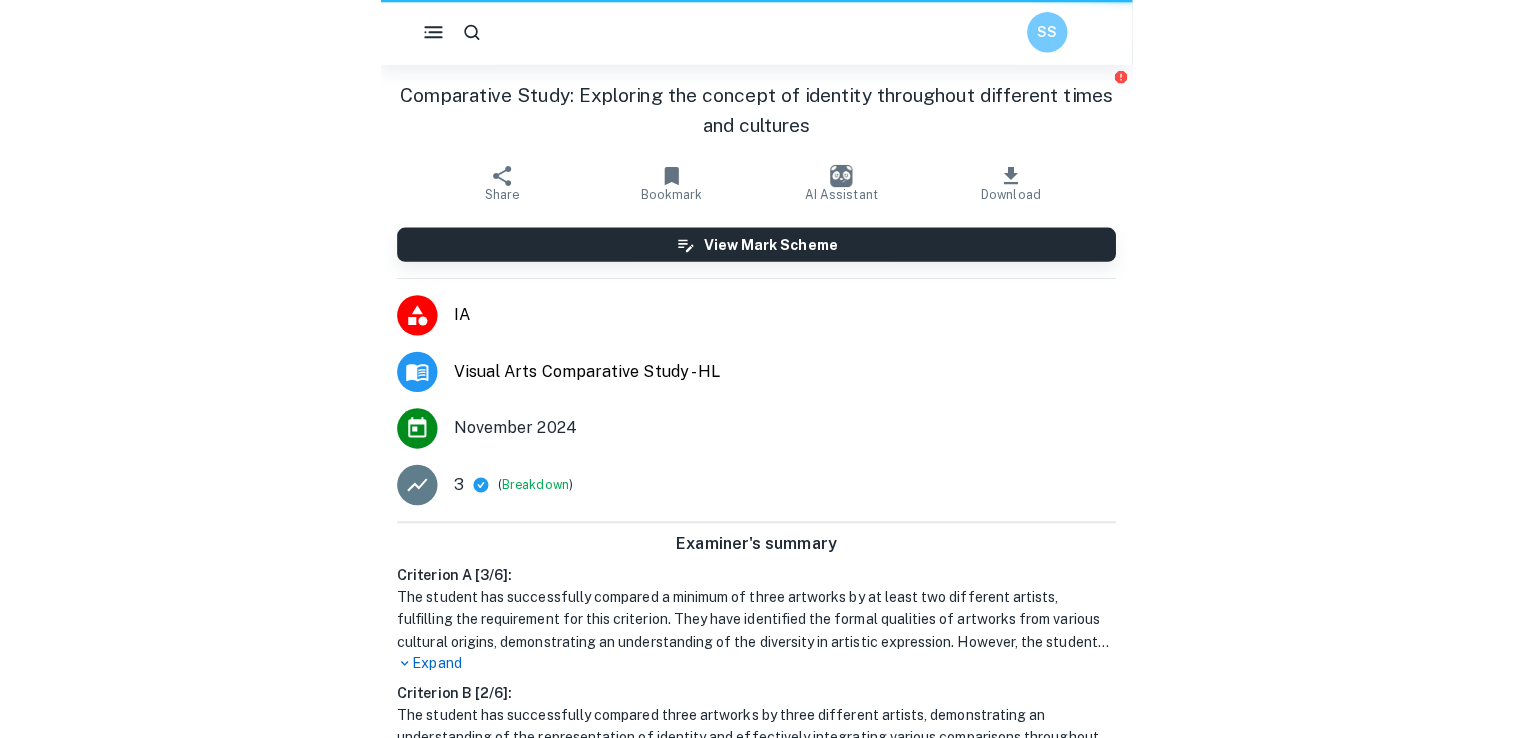 scroll, scrollTop: 0, scrollLeft: 0, axis: both 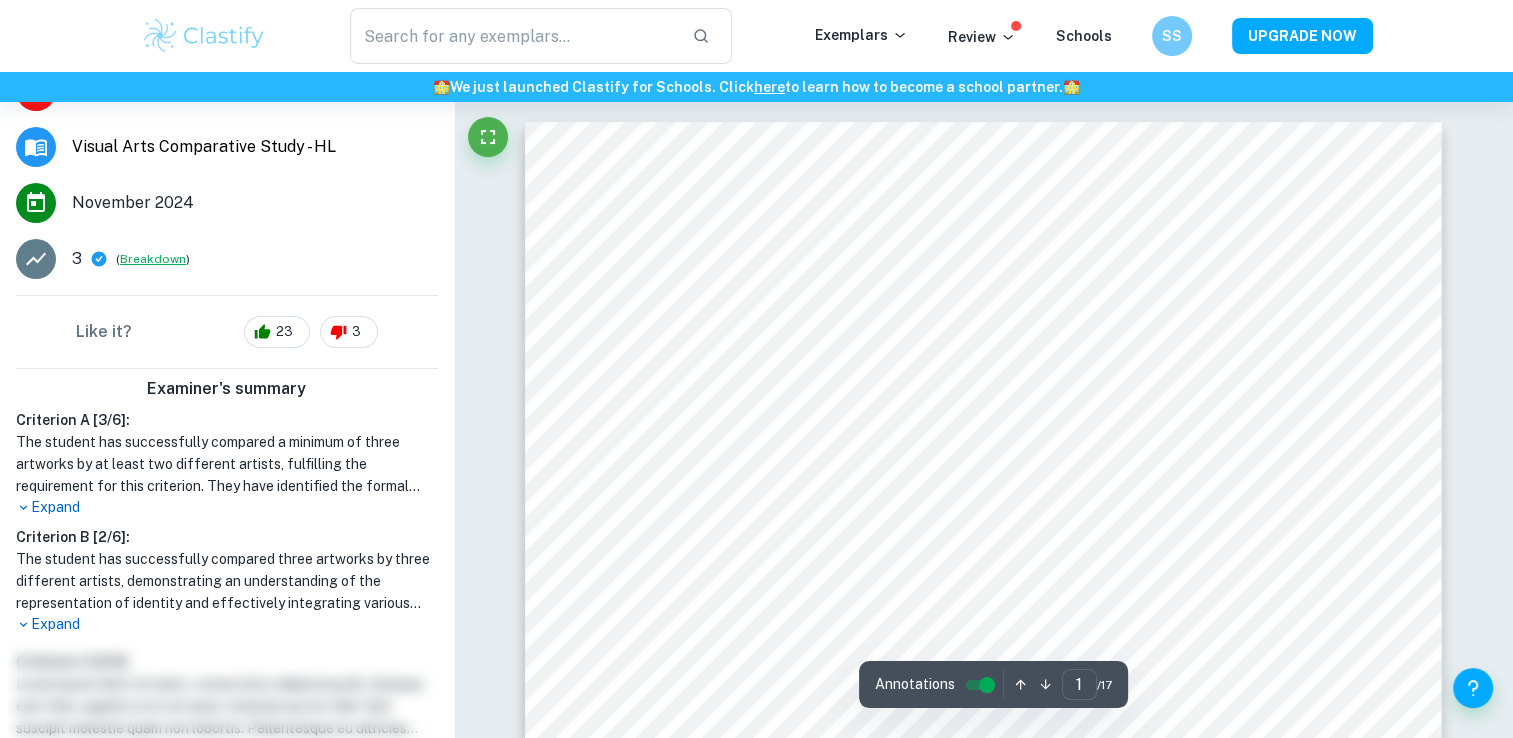 click on "The student has successfully compared three artworks by three different artists, demonstrating an understanding of the representation of identity and effectively integrating various comparisons throughout the IA. However, the student did not interpret the function and purpose of the selected pieces within their cultural contexts in an informed manner, relying too heavily on the artists' perspectives without incorporating broader insights from external sources. Additionally, the interpretations presented were largely based on personal opinion and lacked the necessary research support, resulting in a subjective analysis rather than a well-rounded interpretation grounded in art discourse. To enhance the analysis, the student should consider incorporating diverse viewpoints and scholarly references to provide a more critical and informed perspective on the artworks." at bounding box center [227, 581] 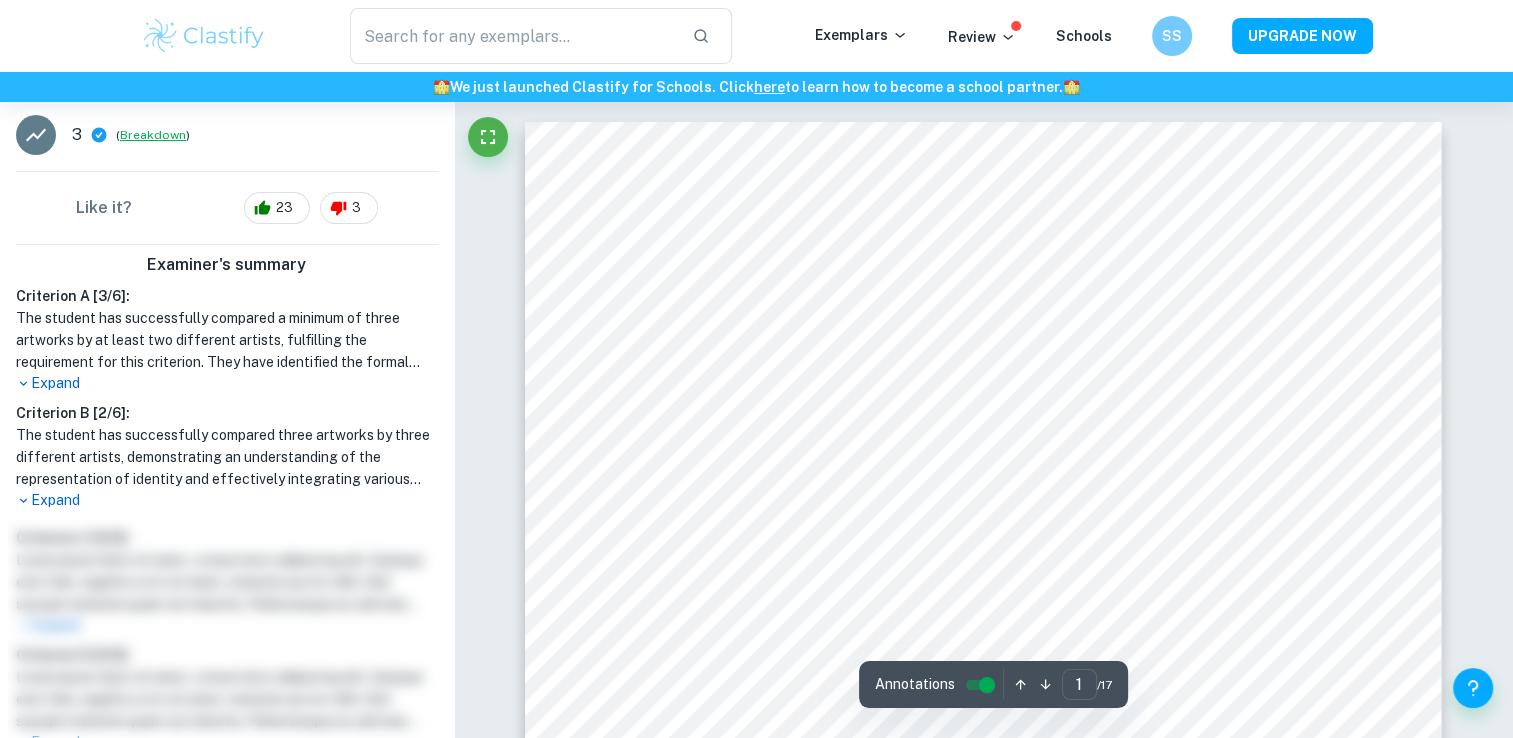 scroll, scrollTop: 483, scrollLeft: 0, axis: vertical 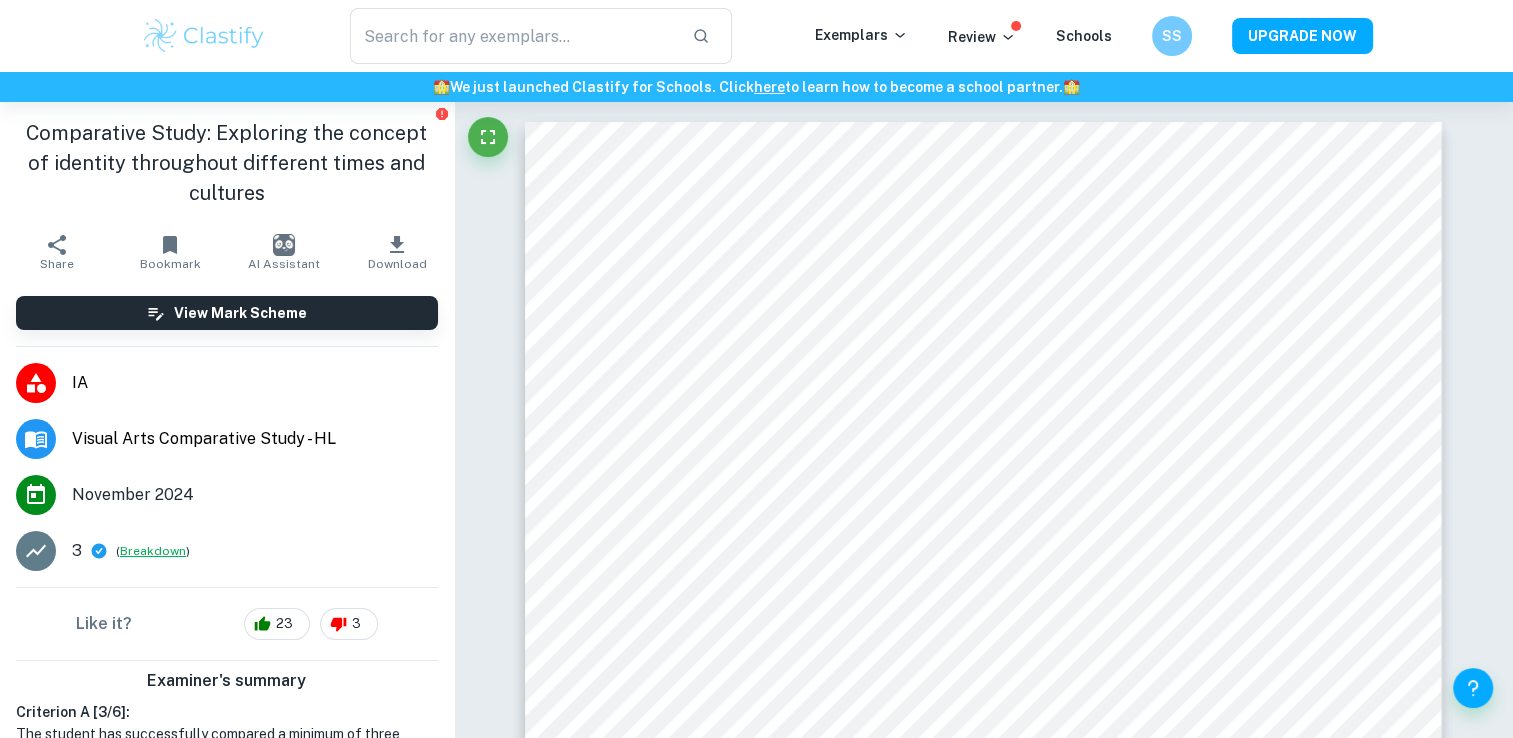 click on "Breakdown" at bounding box center (153, 551) 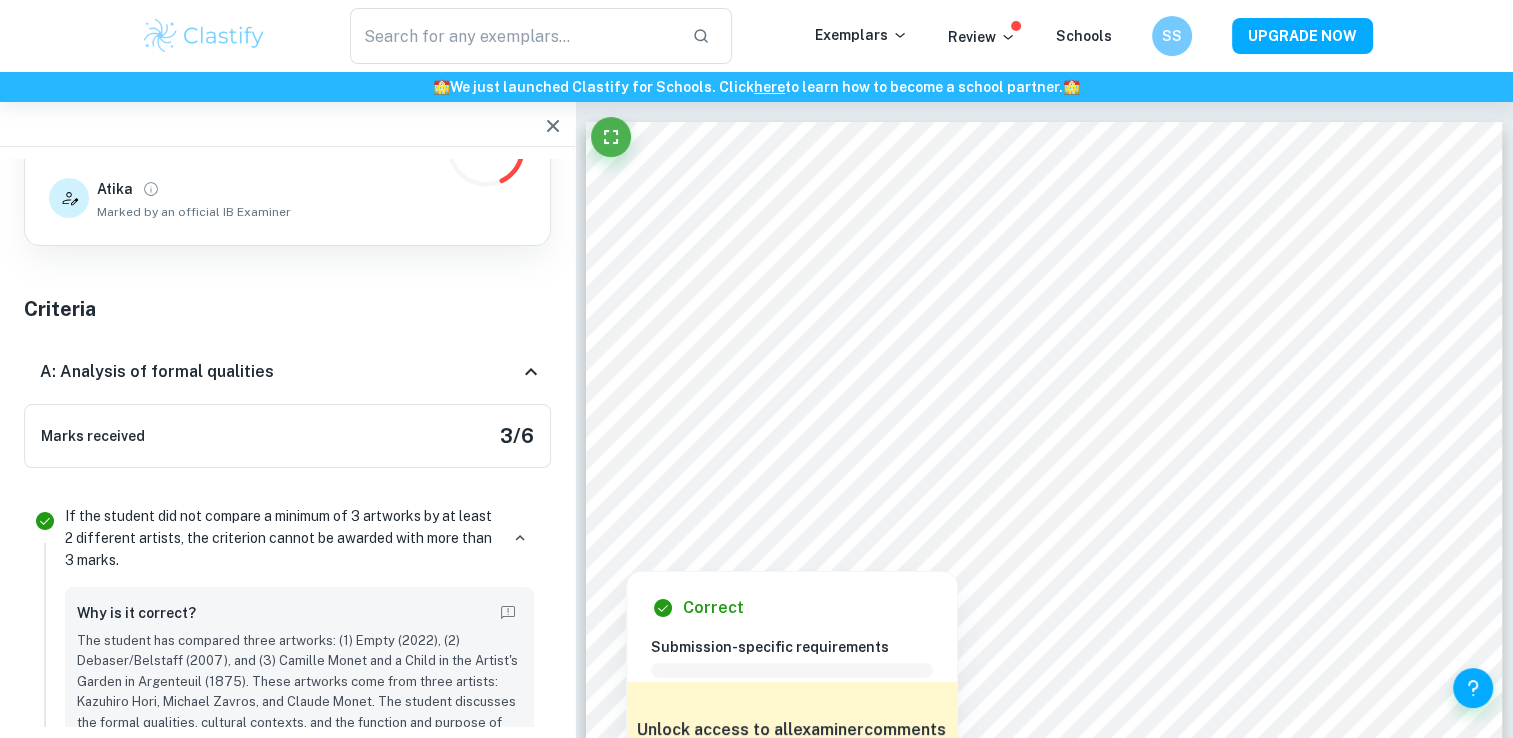 scroll, scrollTop: 102, scrollLeft: 0, axis: vertical 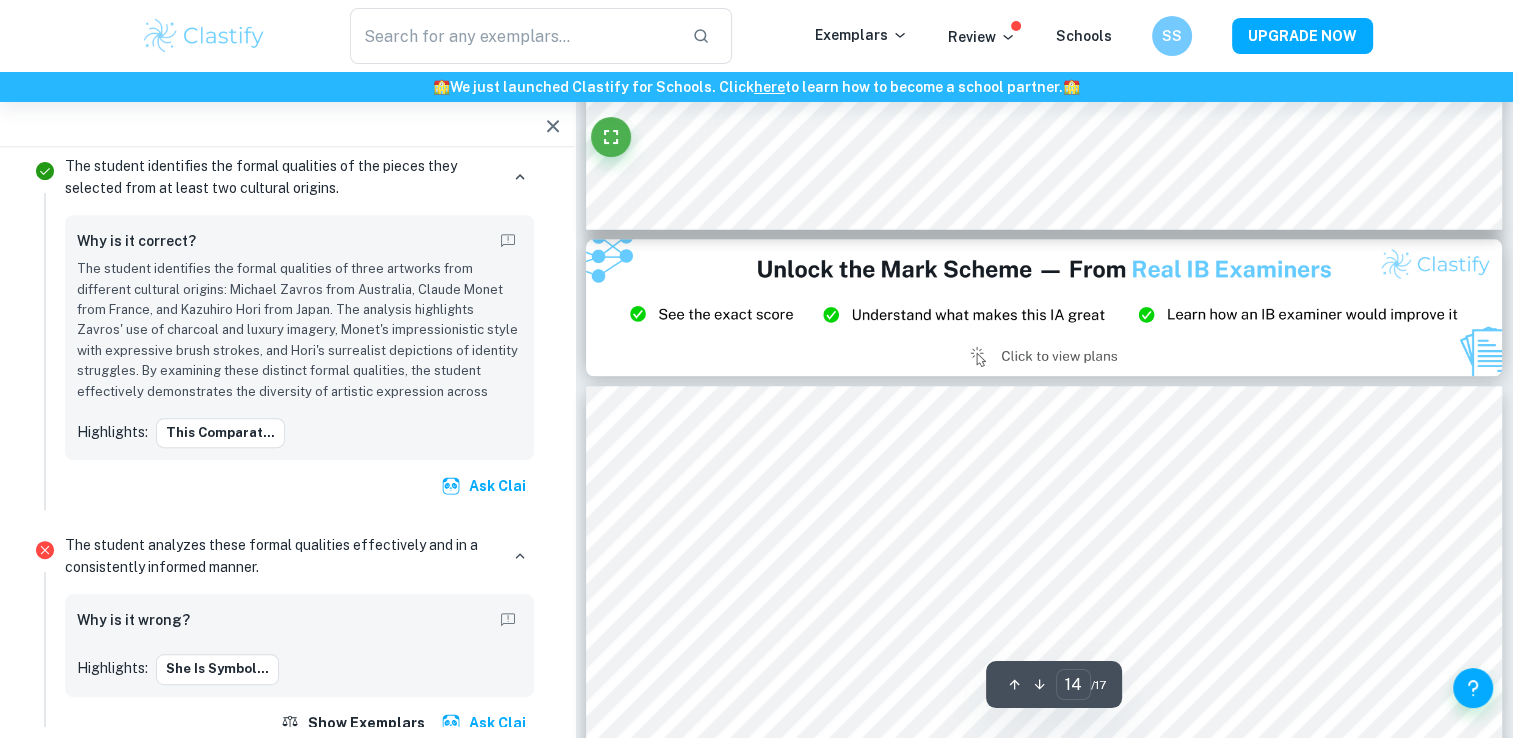type on "15" 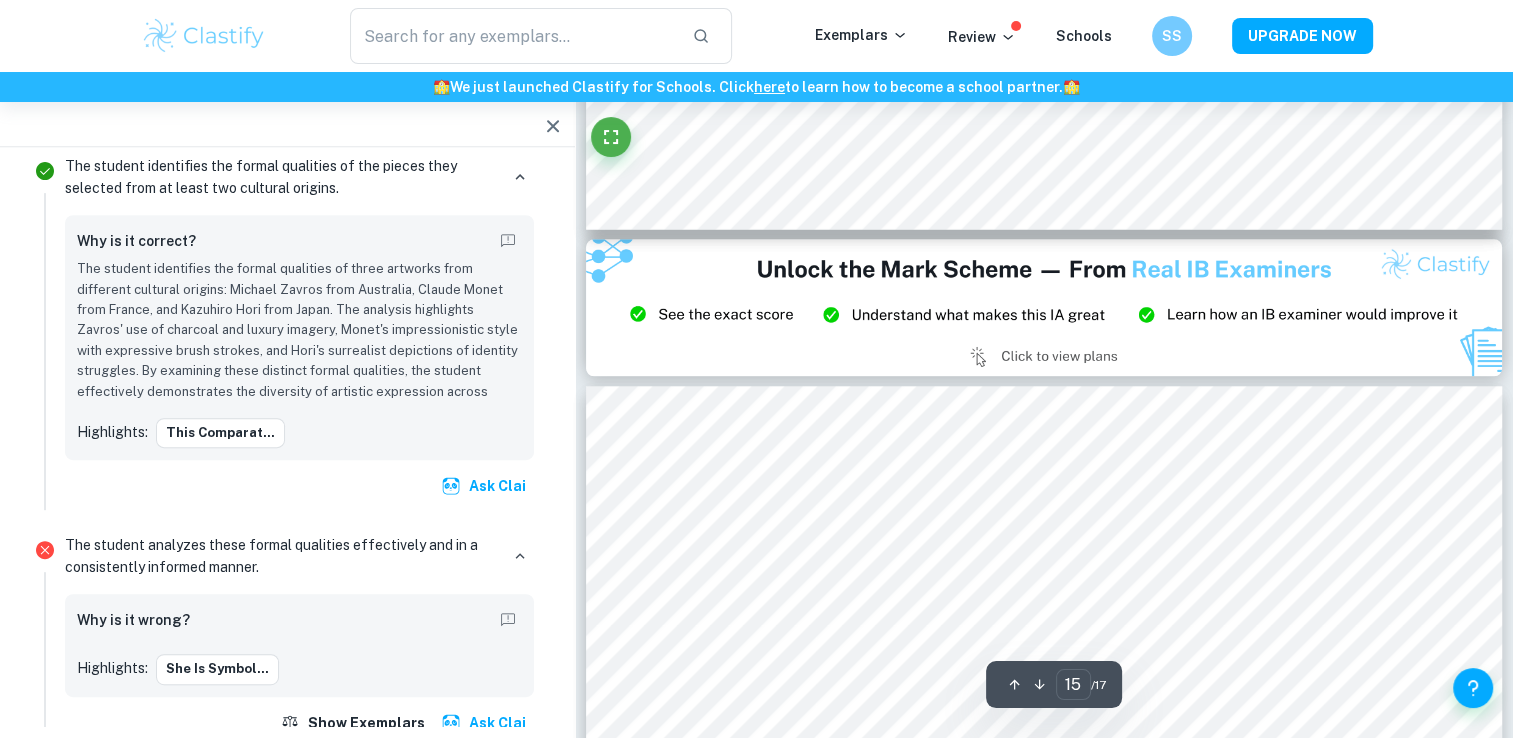 scroll, scrollTop: 9700, scrollLeft: 0, axis: vertical 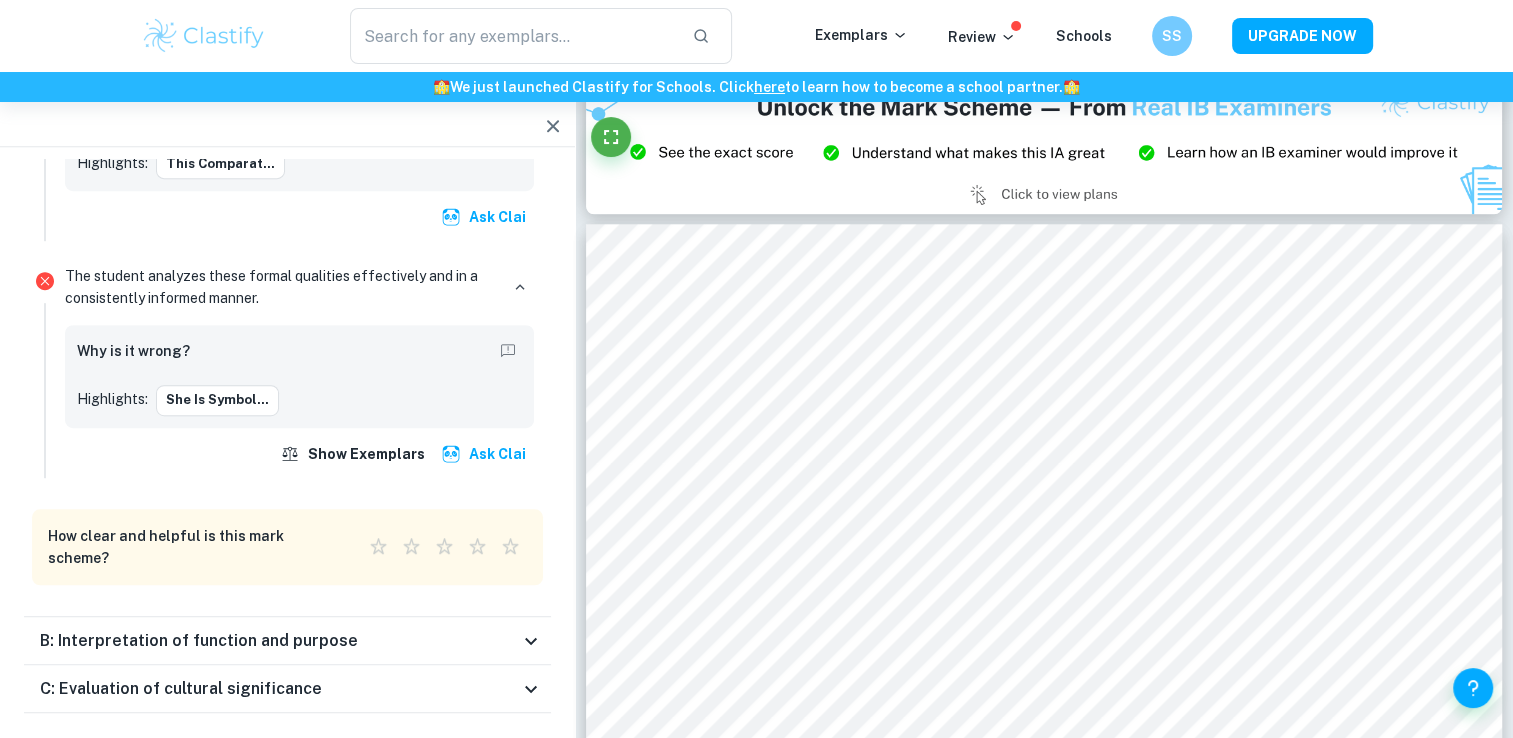 click 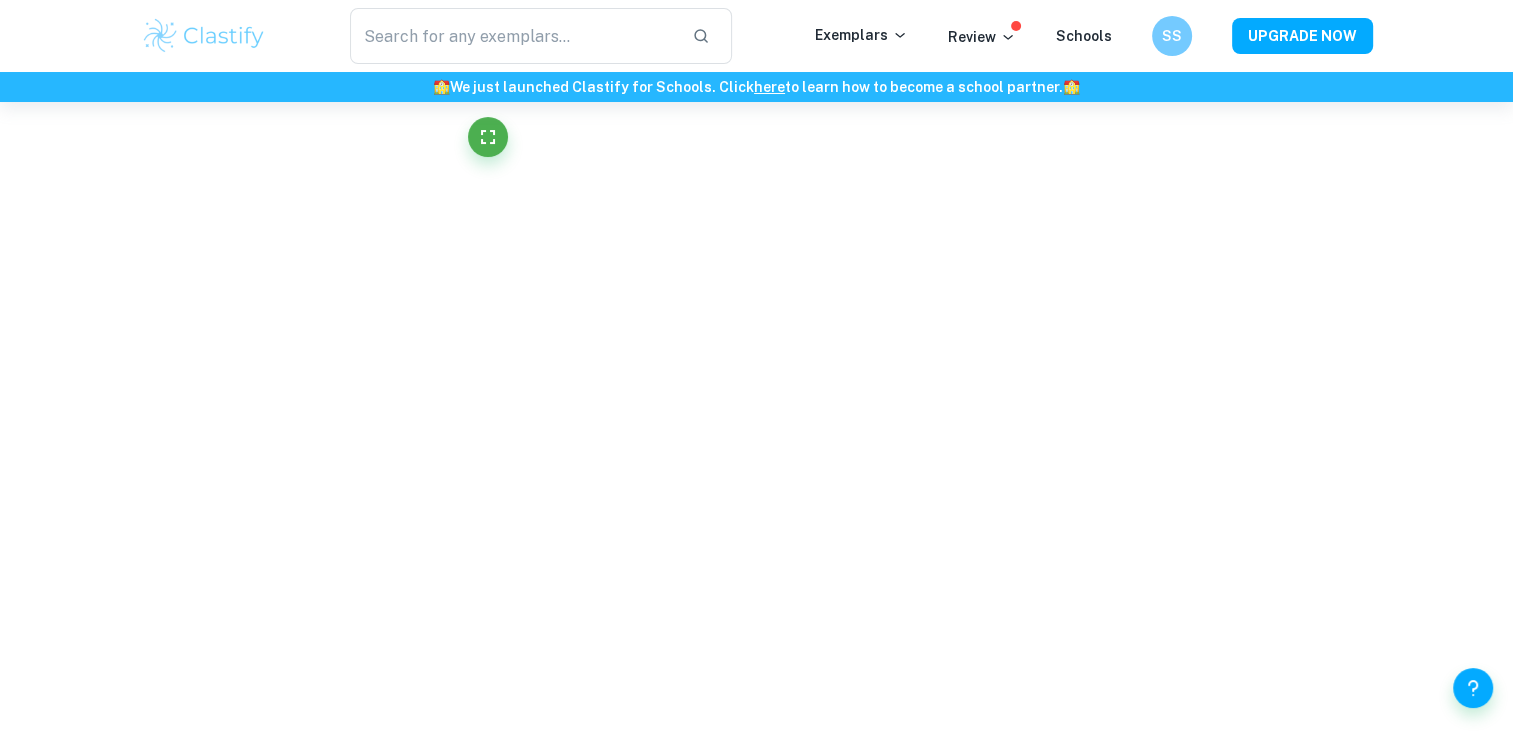scroll, scrollTop: 2121, scrollLeft: 0, axis: vertical 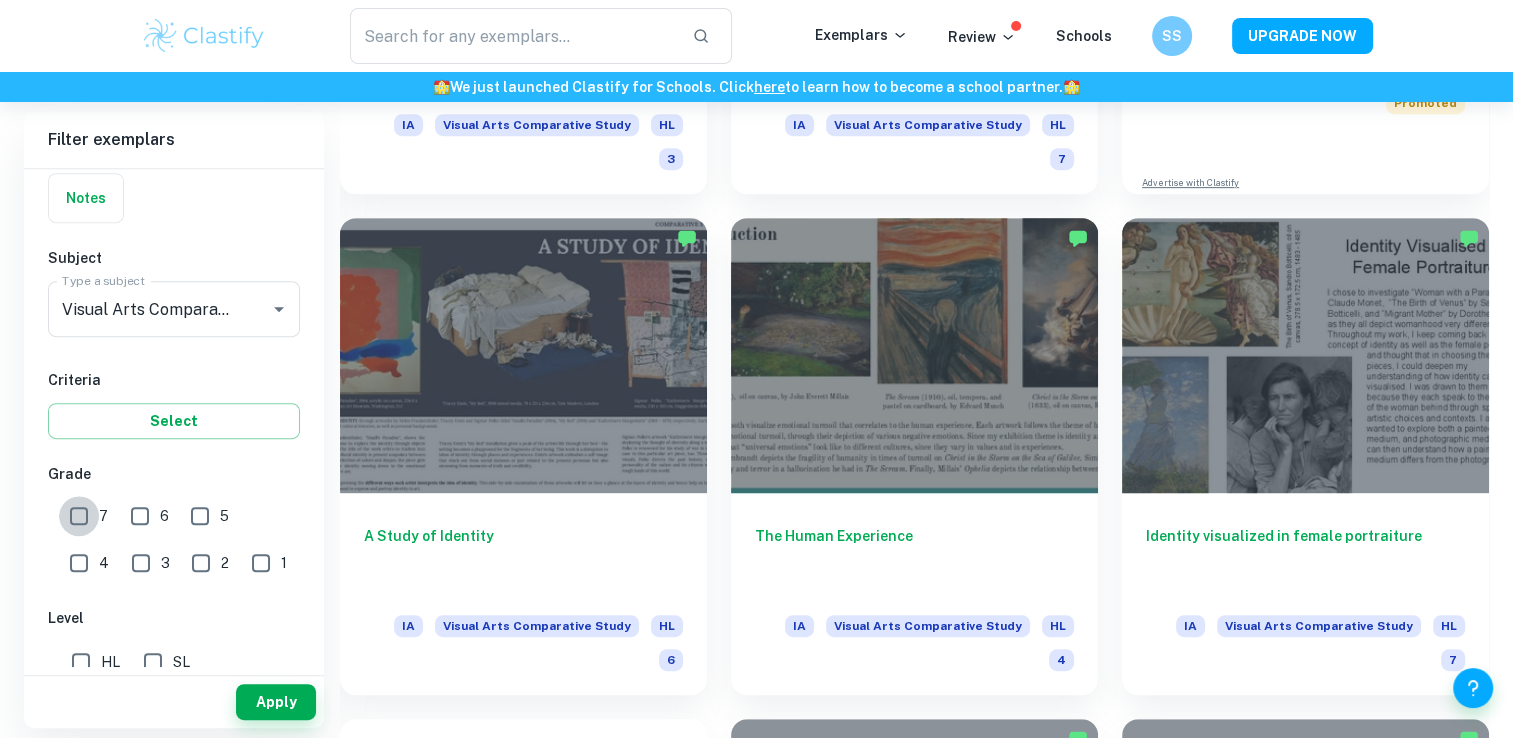 click on "7" at bounding box center (79, 516) 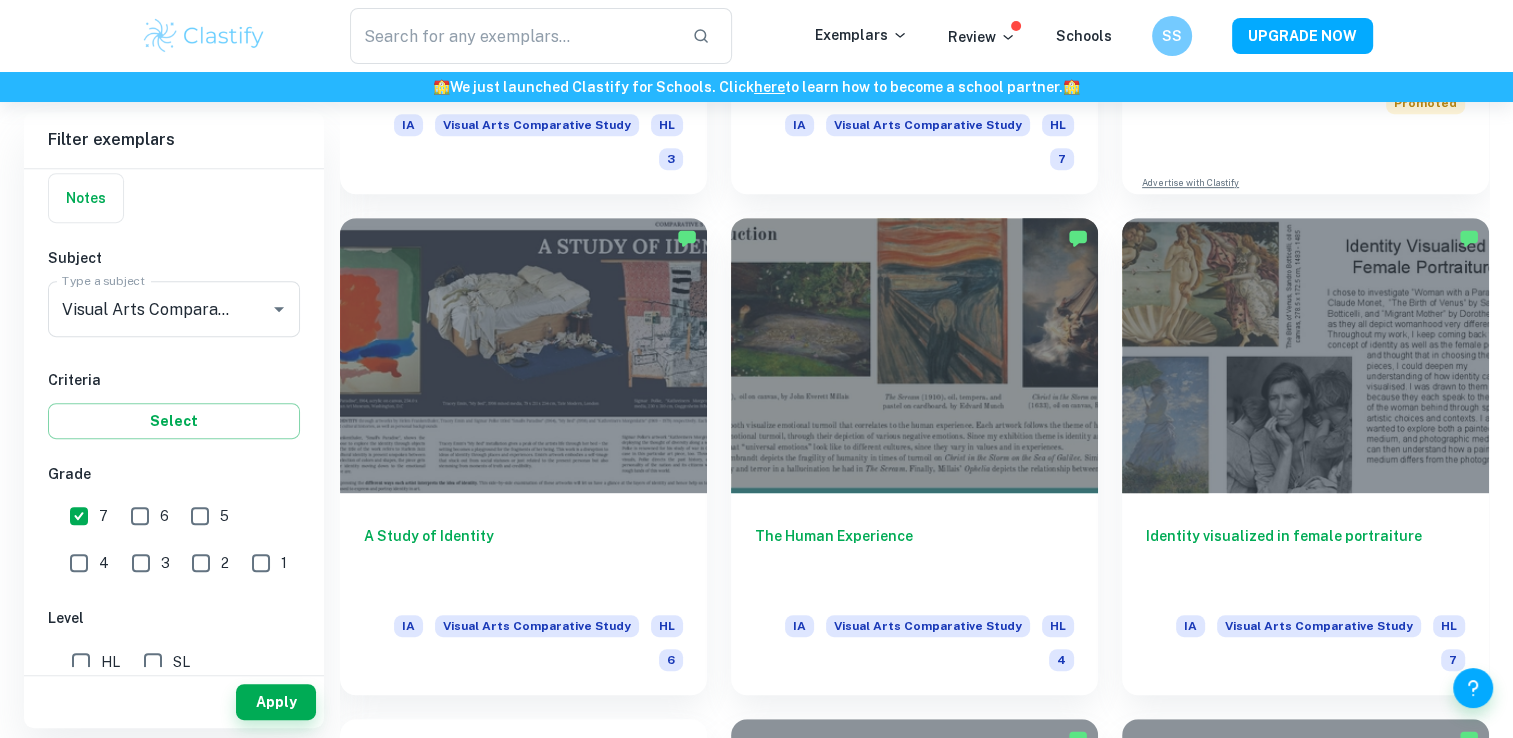 click on "6" at bounding box center (140, 516) 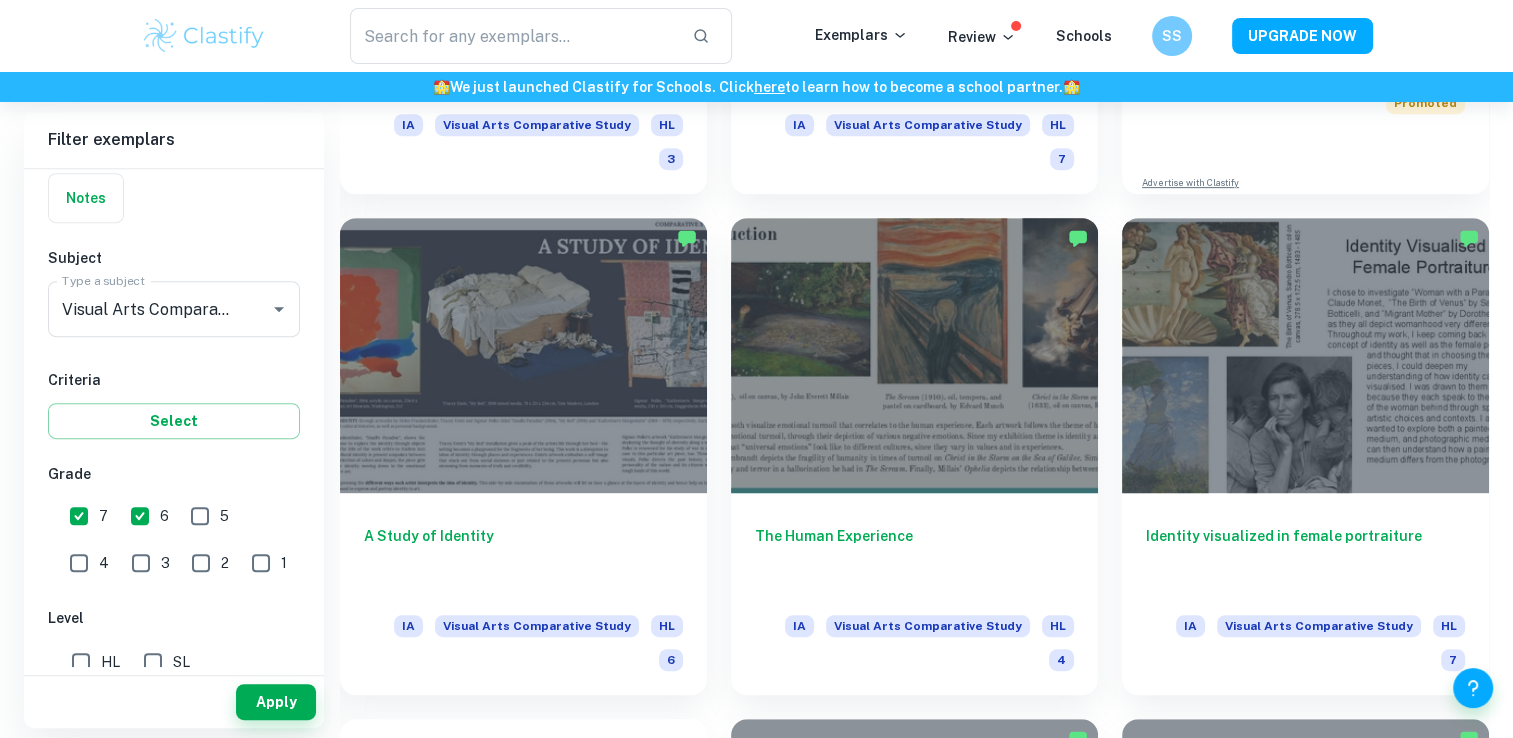 click on "7" at bounding box center (79, 516) 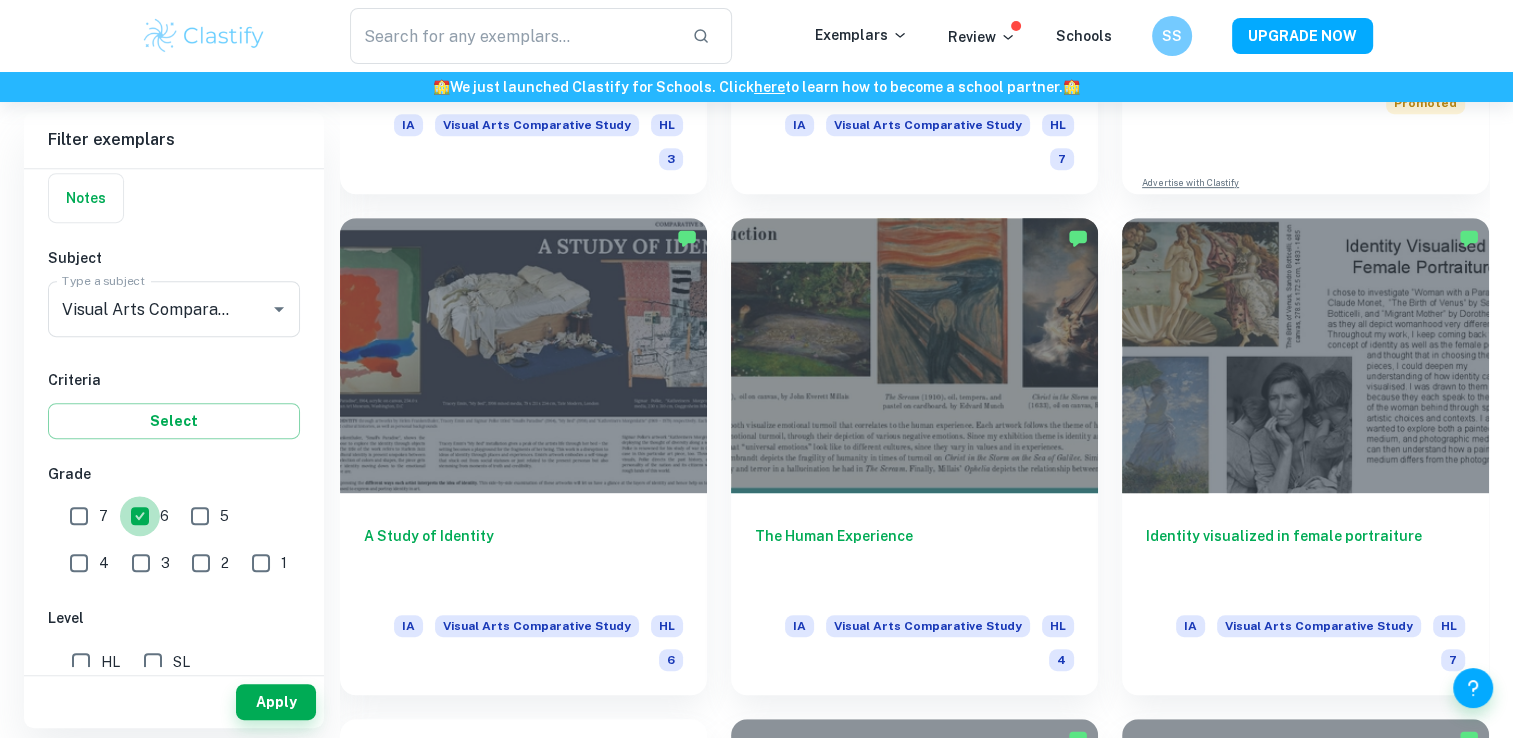 click on "6" at bounding box center [140, 516] 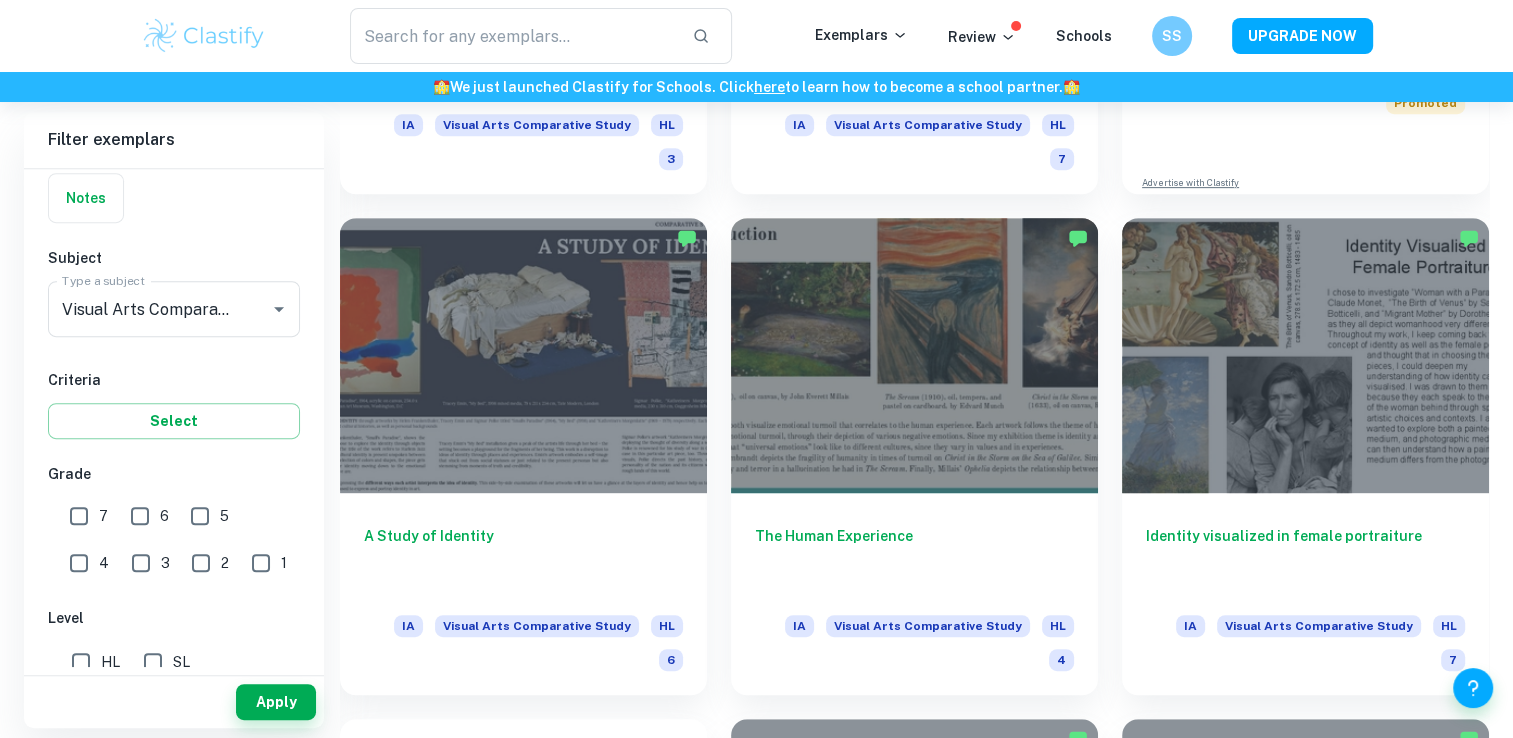 click on "1" at bounding box center (261, 563) 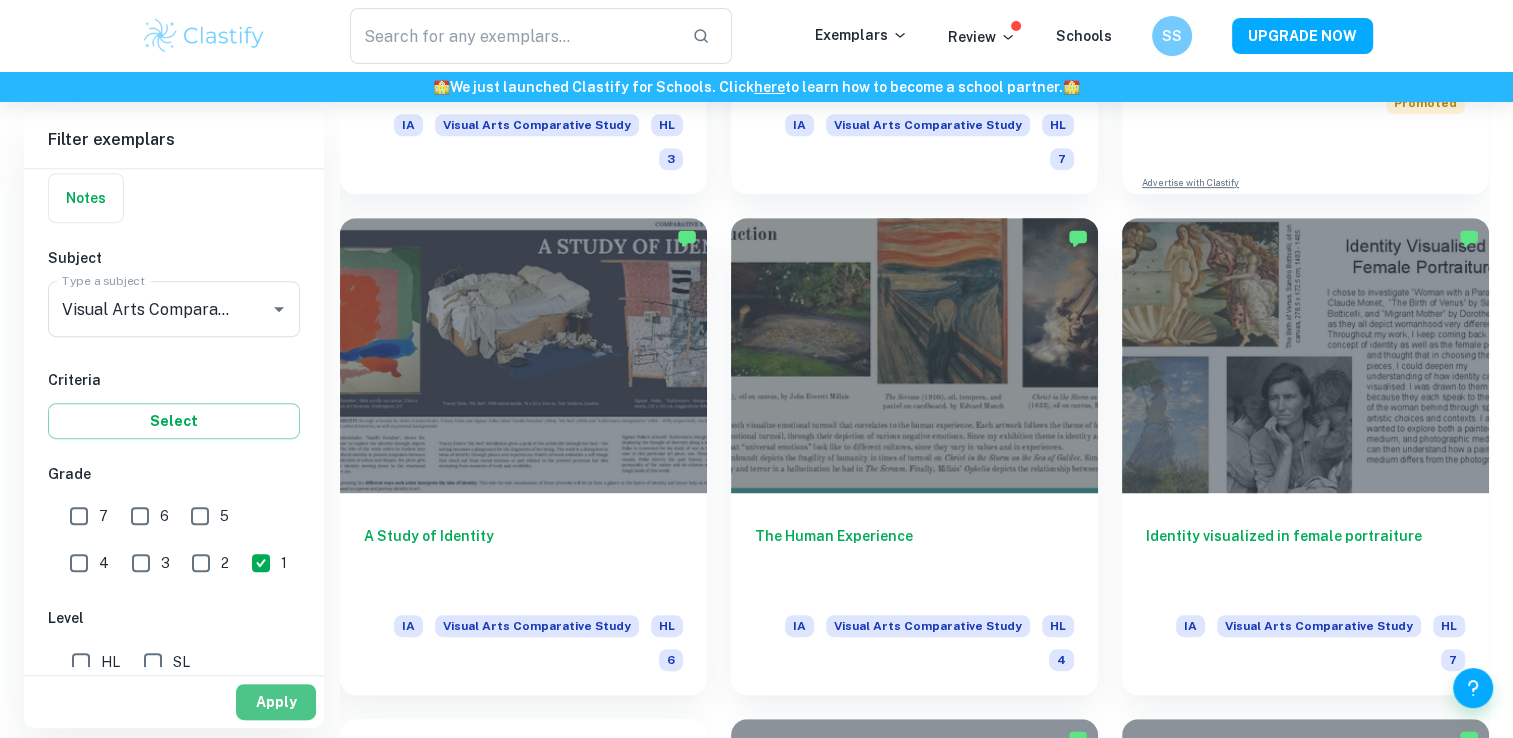 click on "Apply" at bounding box center (276, 702) 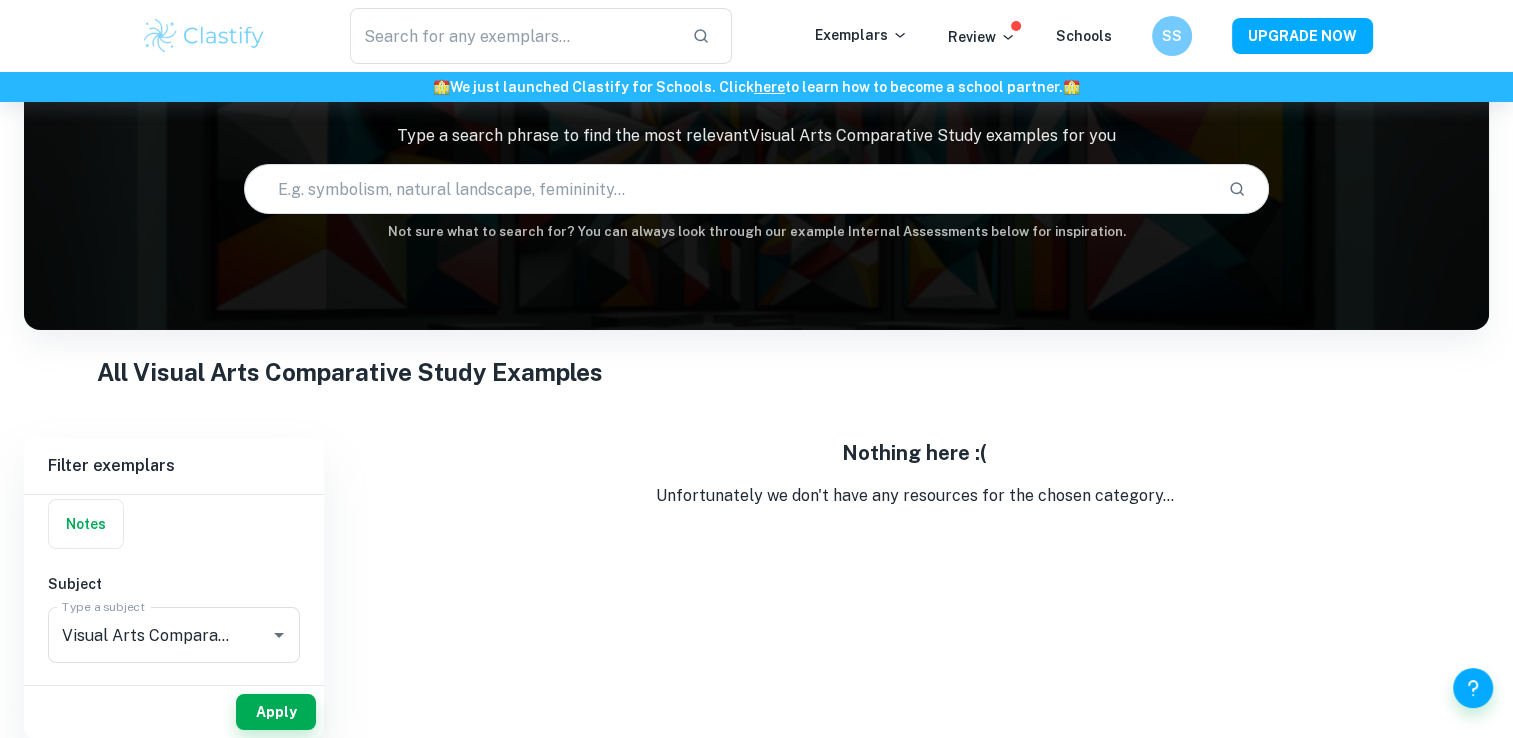 scroll, scrollTop: 137, scrollLeft: 0, axis: vertical 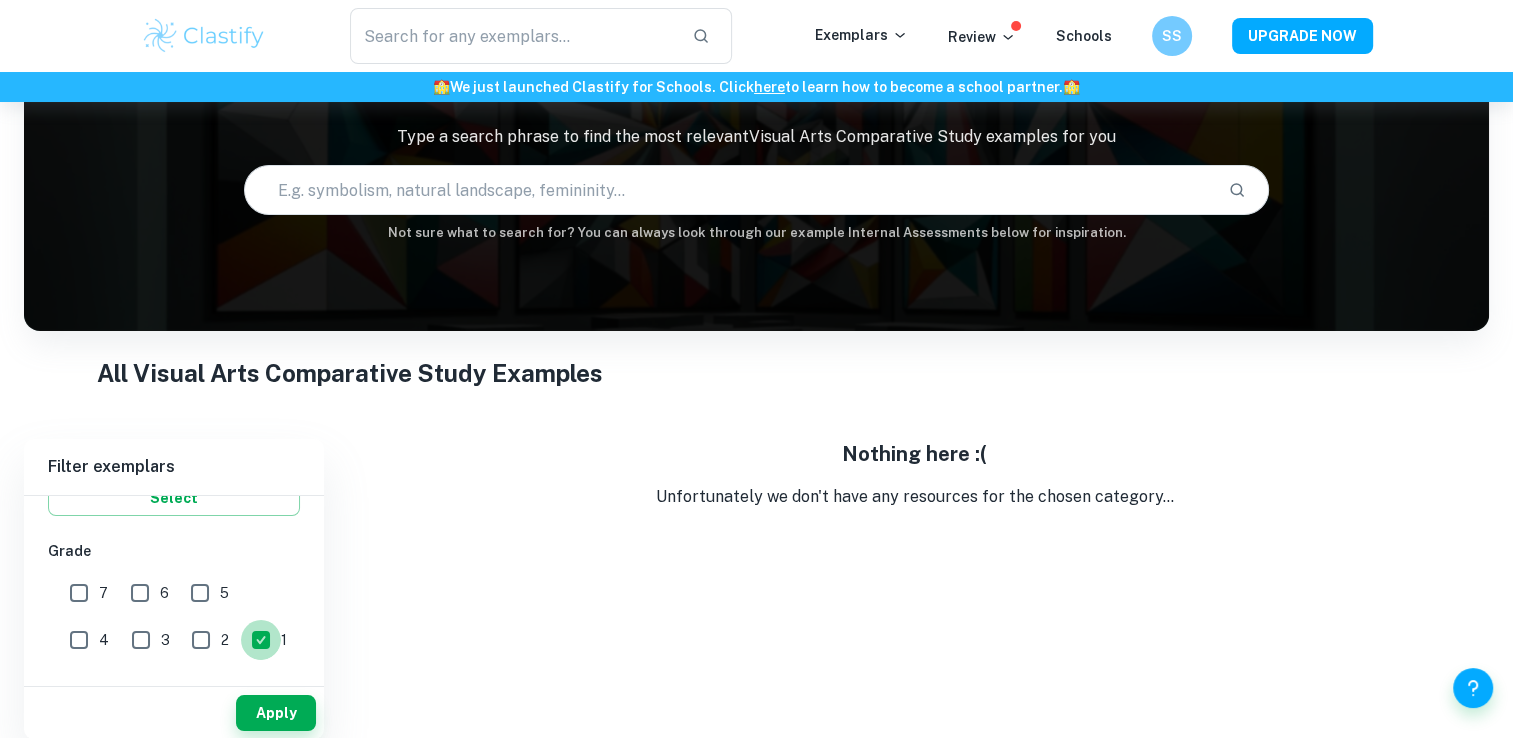 click on "1" at bounding box center [261, 640] 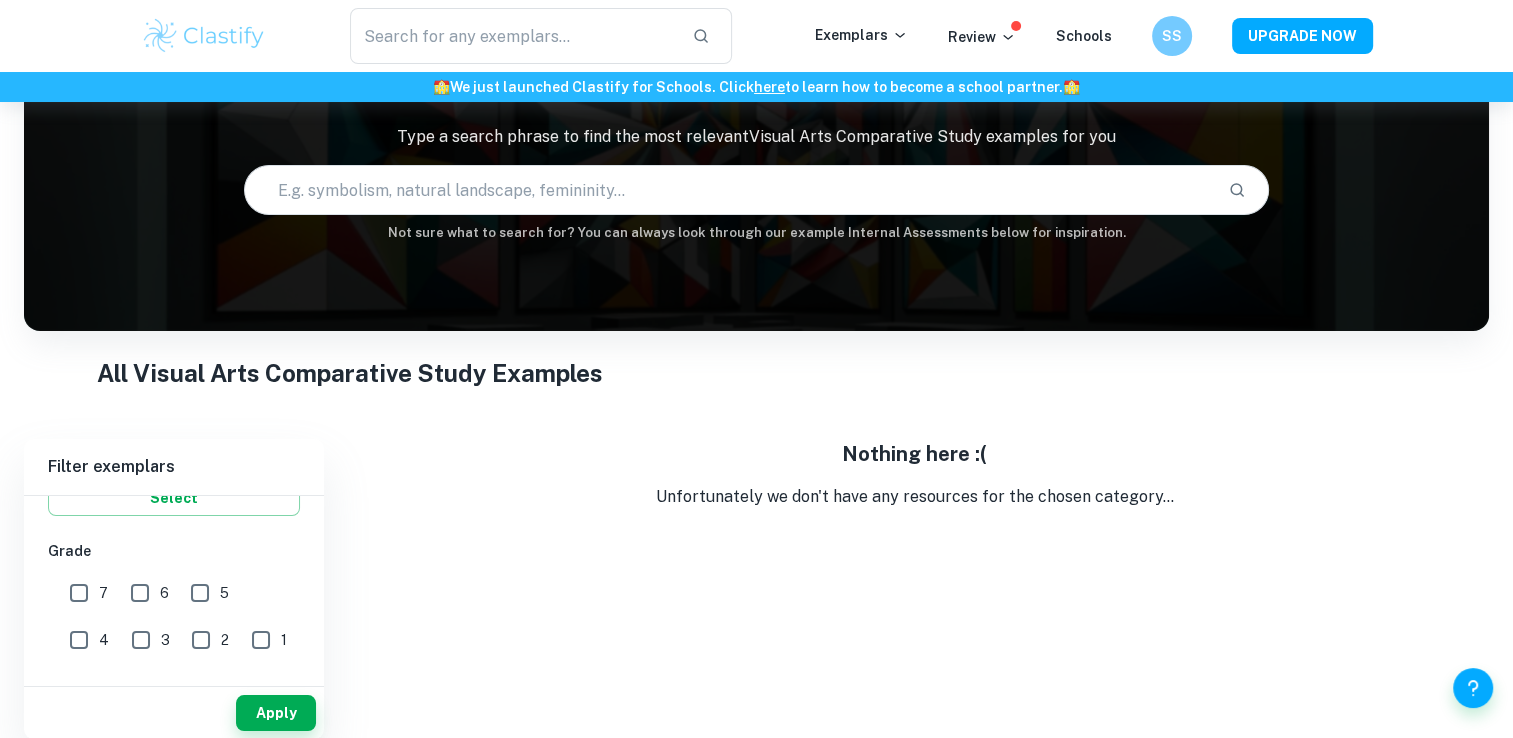 click on "2" at bounding box center [201, 640] 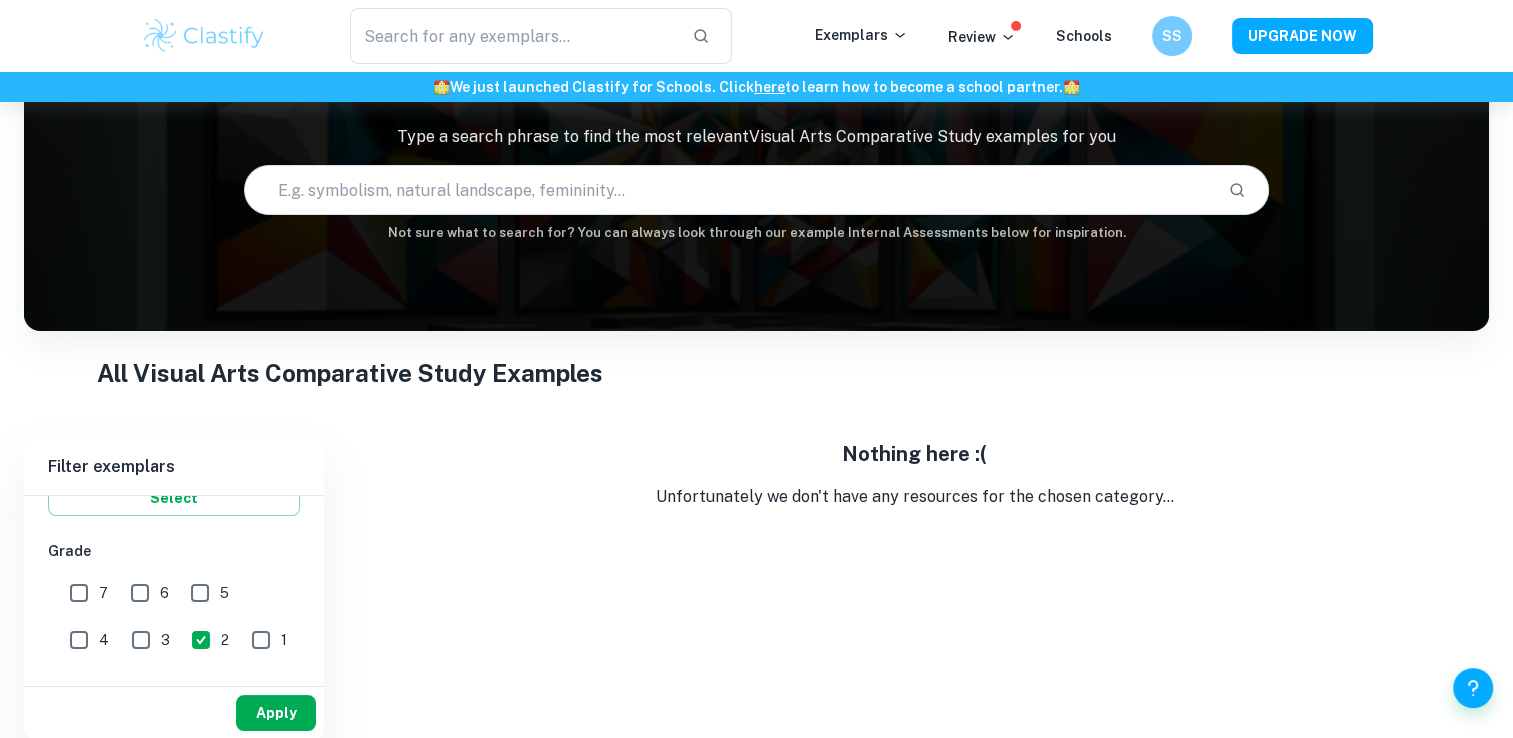 click on "Apply" at bounding box center [276, 713] 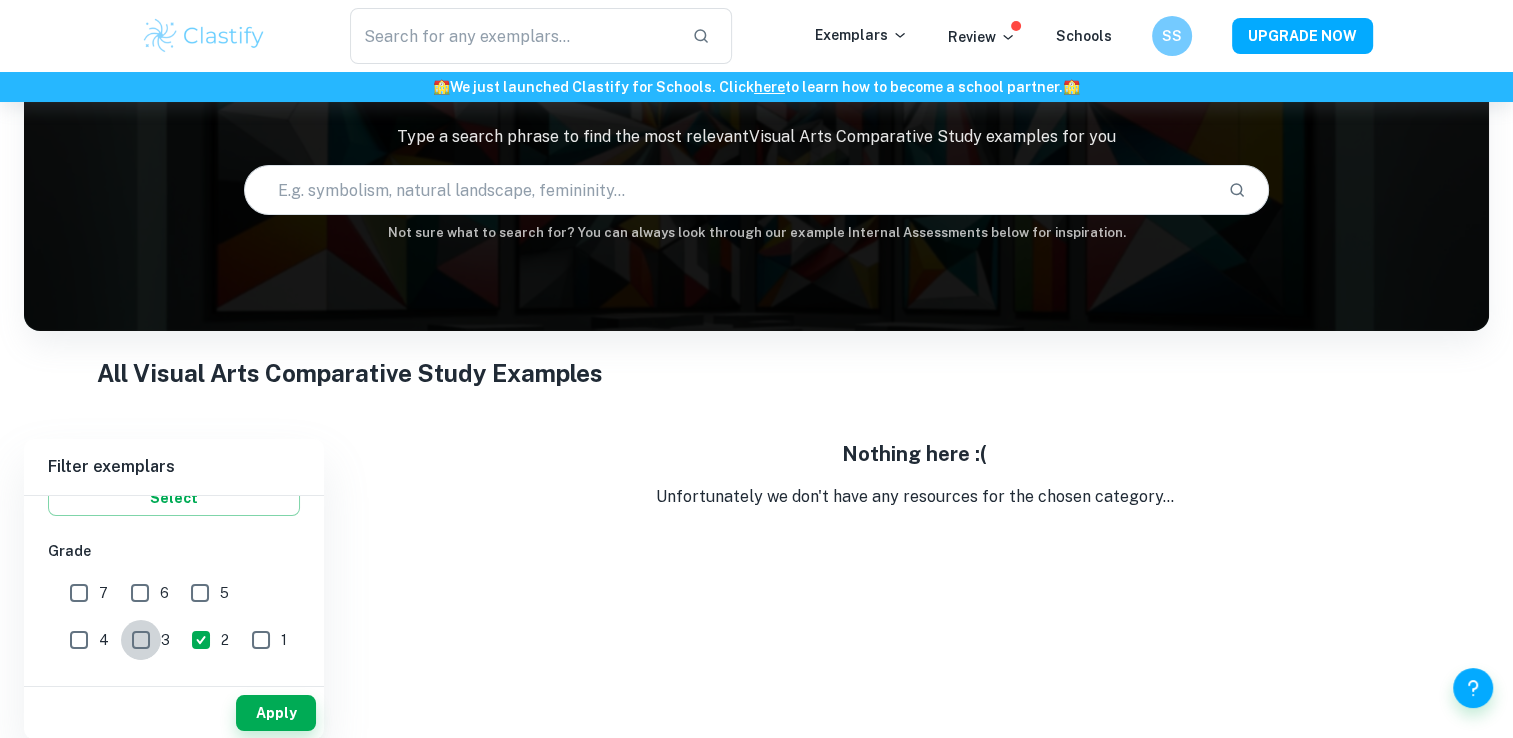 click on "3" at bounding box center [141, 640] 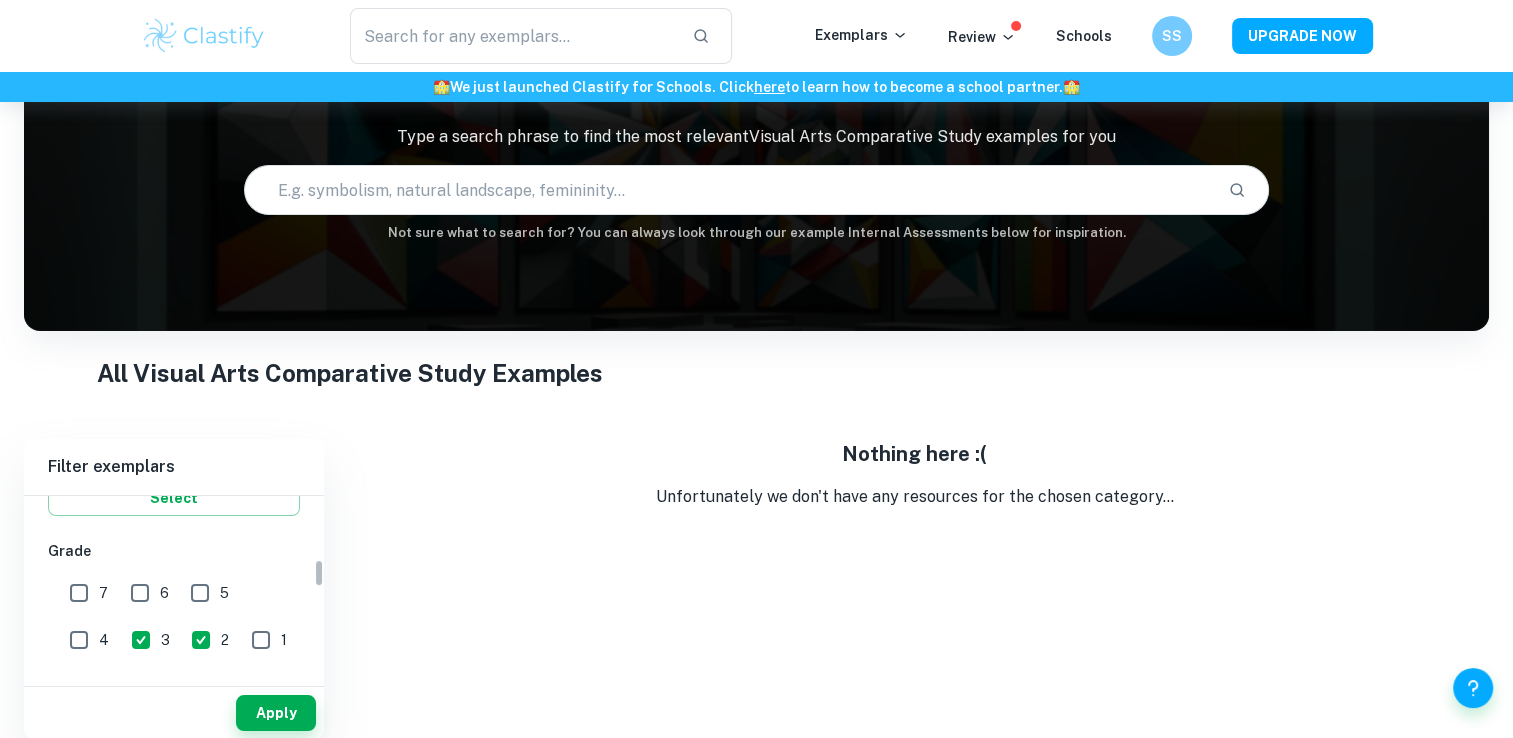 click on "2" at bounding box center [201, 640] 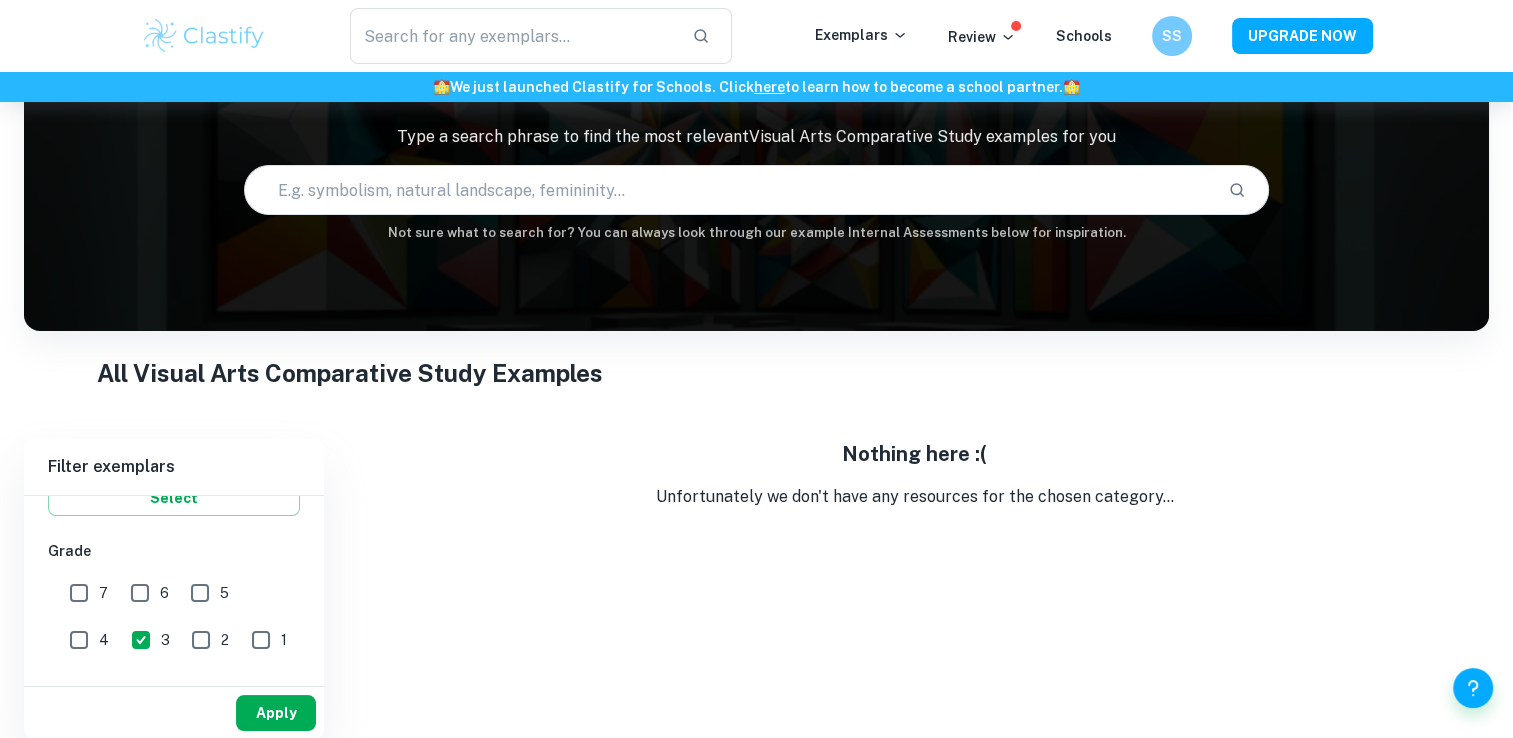 click on "Apply" at bounding box center [276, 713] 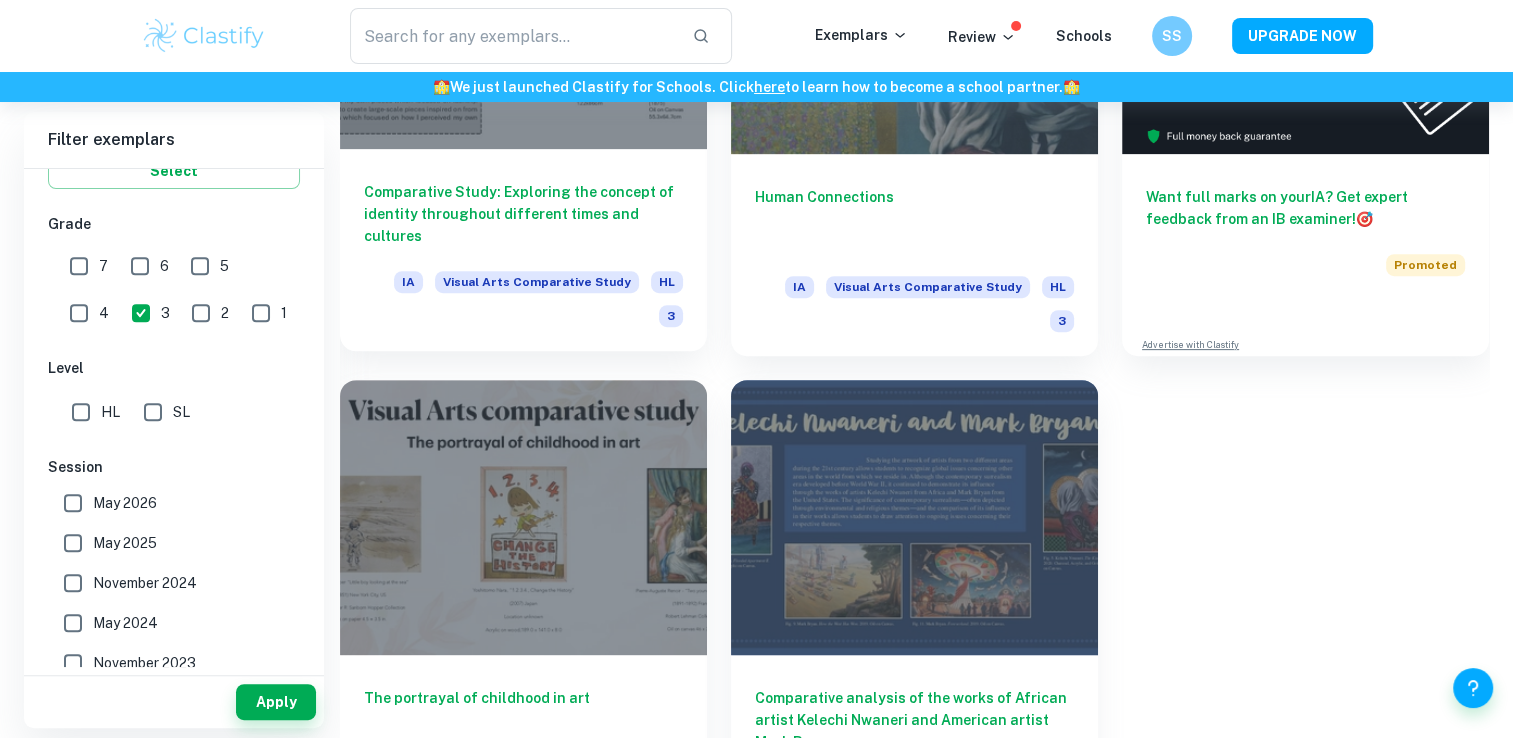 scroll, scrollTop: 772, scrollLeft: 0, axis: vertical 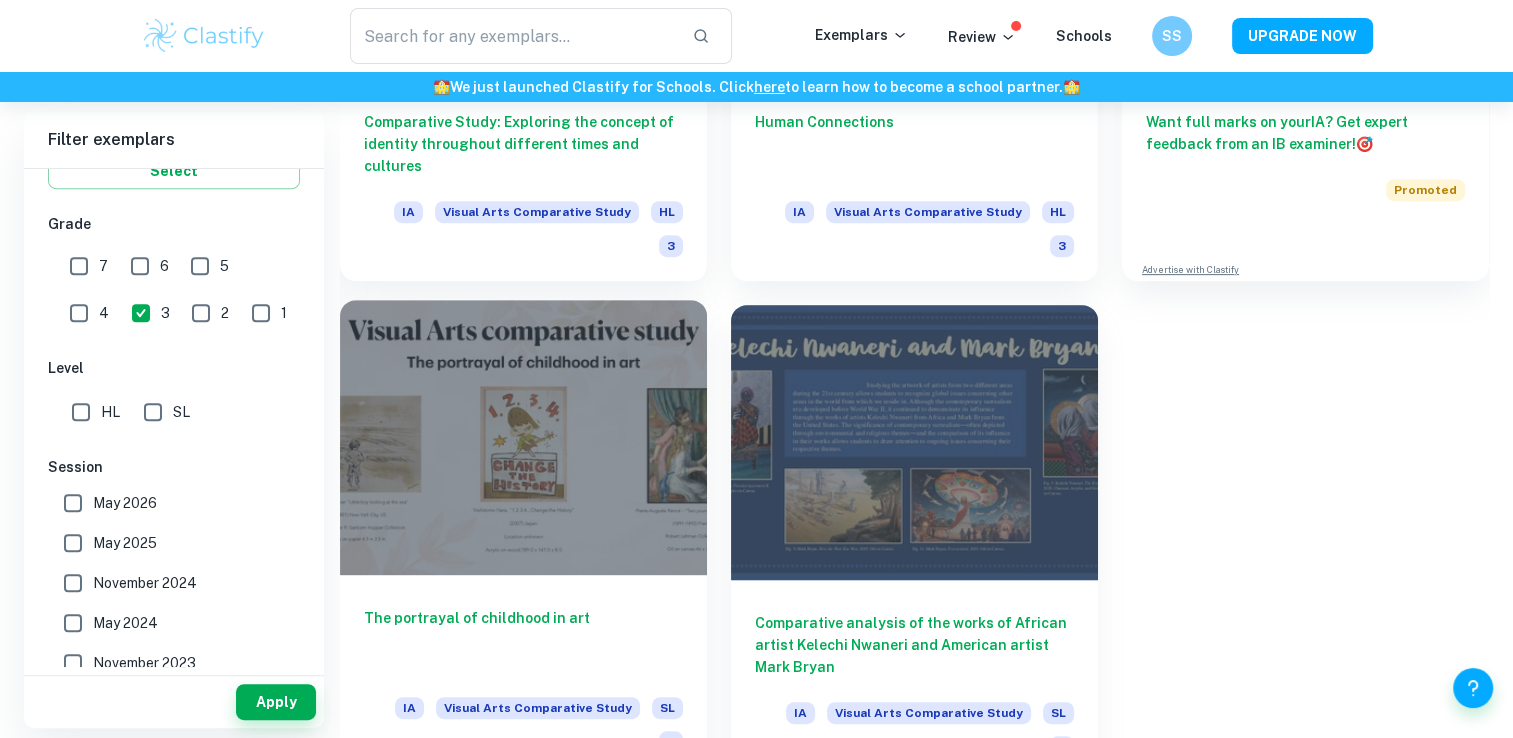 click at bounding box center (523, 437) 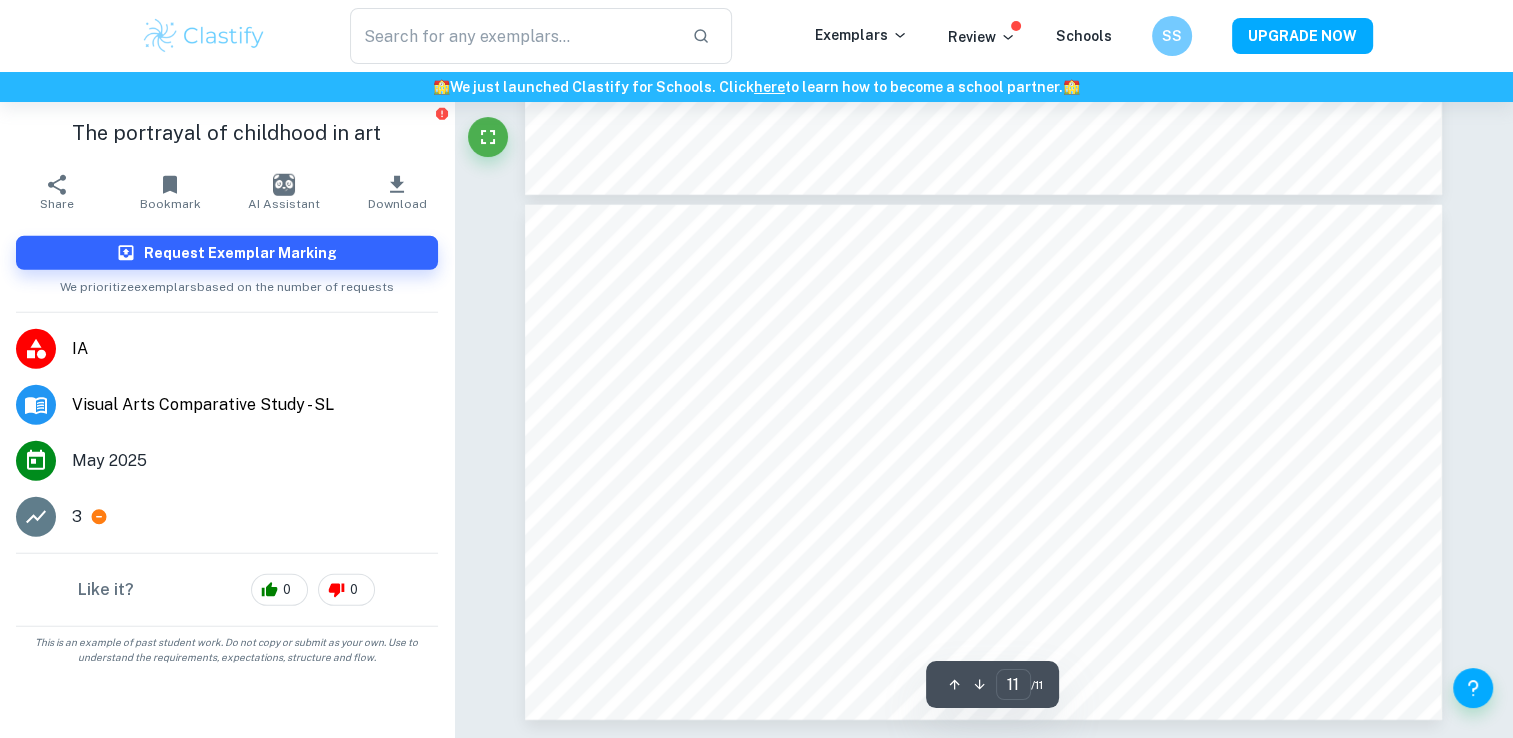 scroll, scrollTop: 5611, scrollLeft: 0, axis: vertical 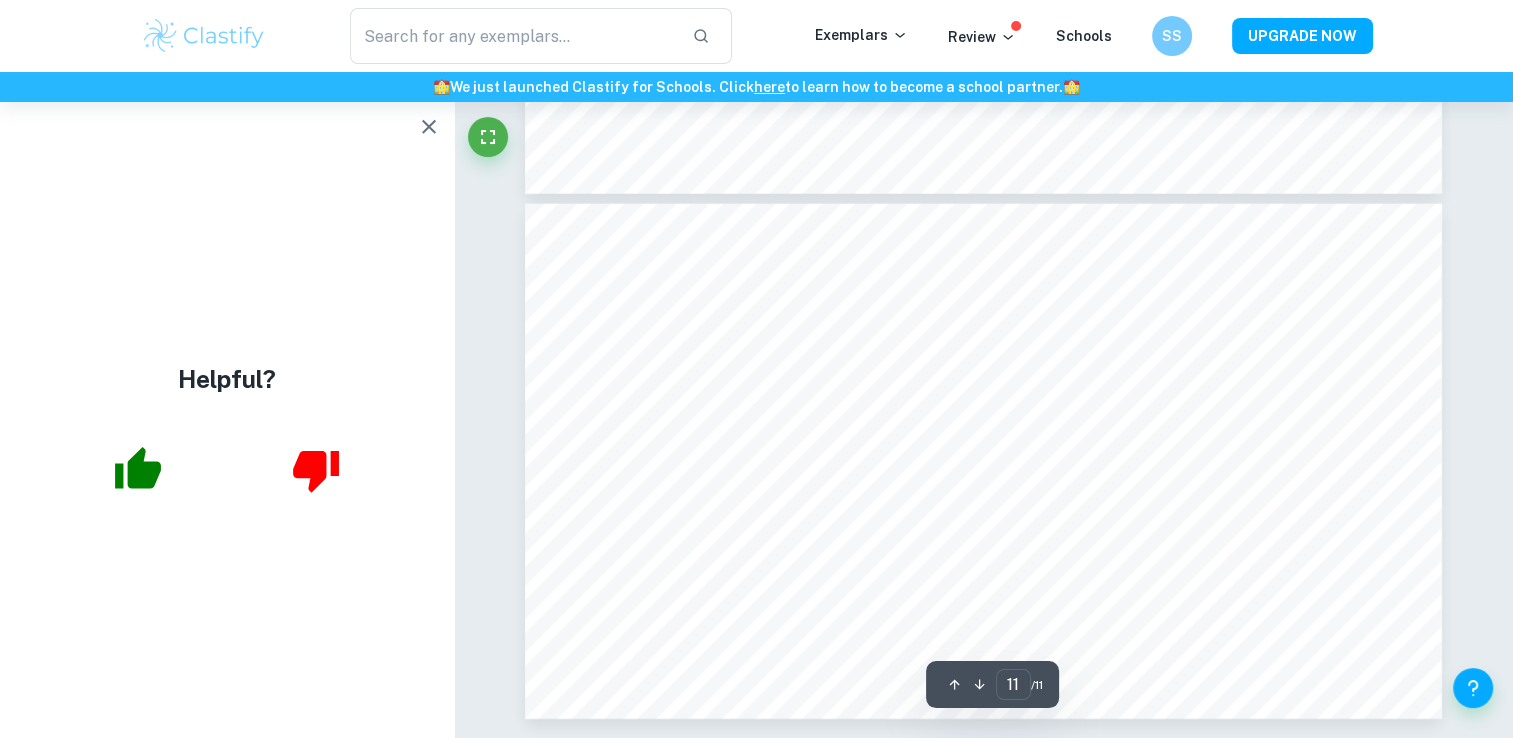 click 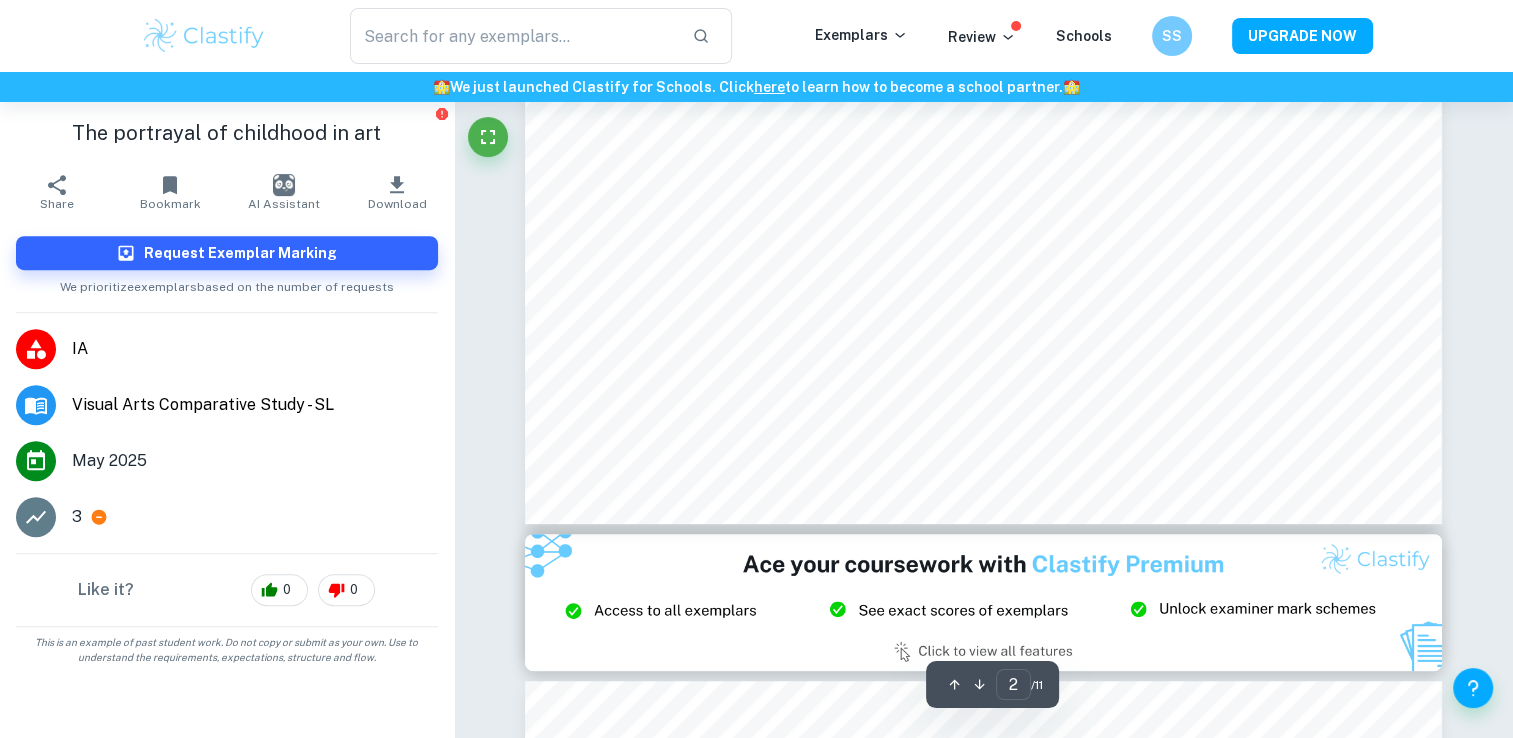 scroll, scrollTop: 465, scrollLeft: 0, axis: vertical 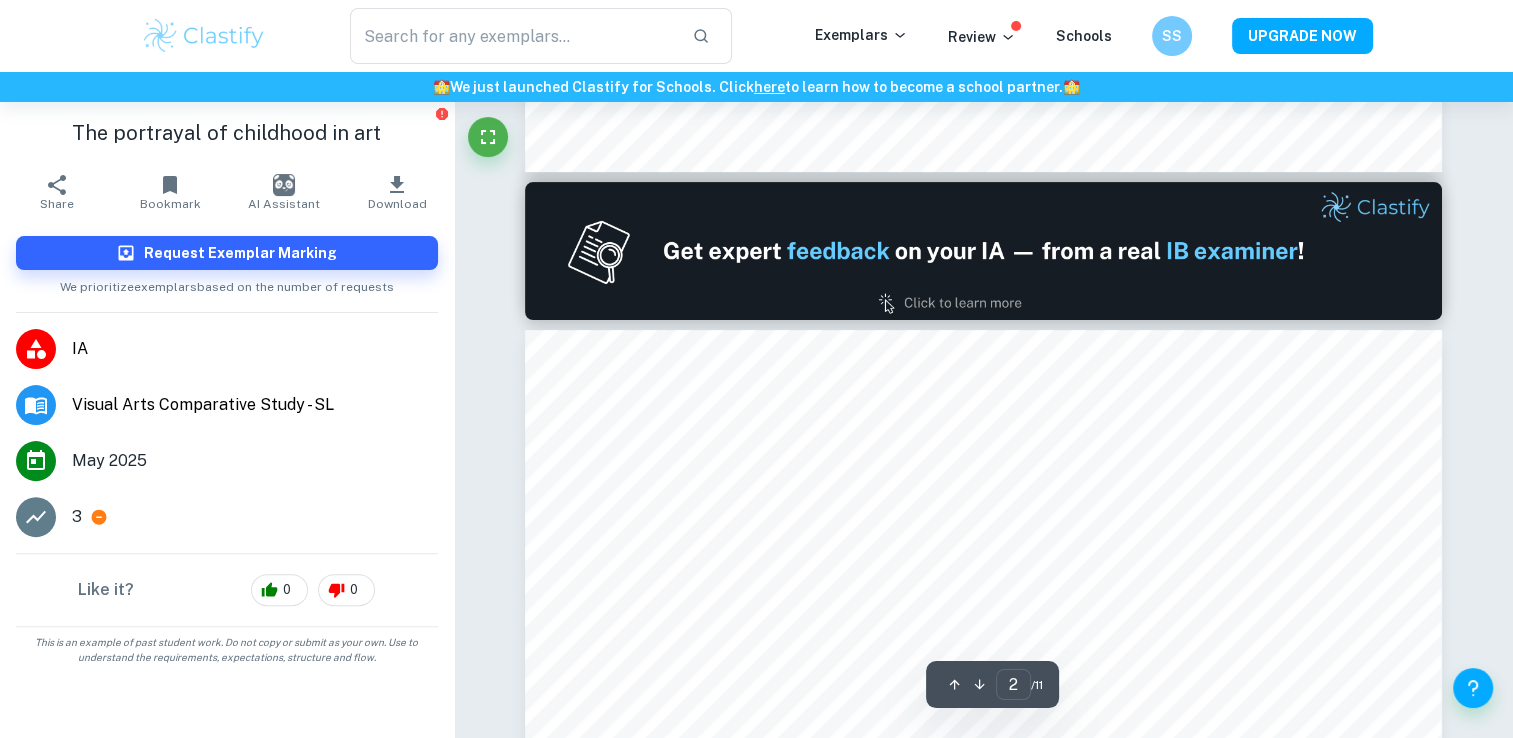 type on "1" 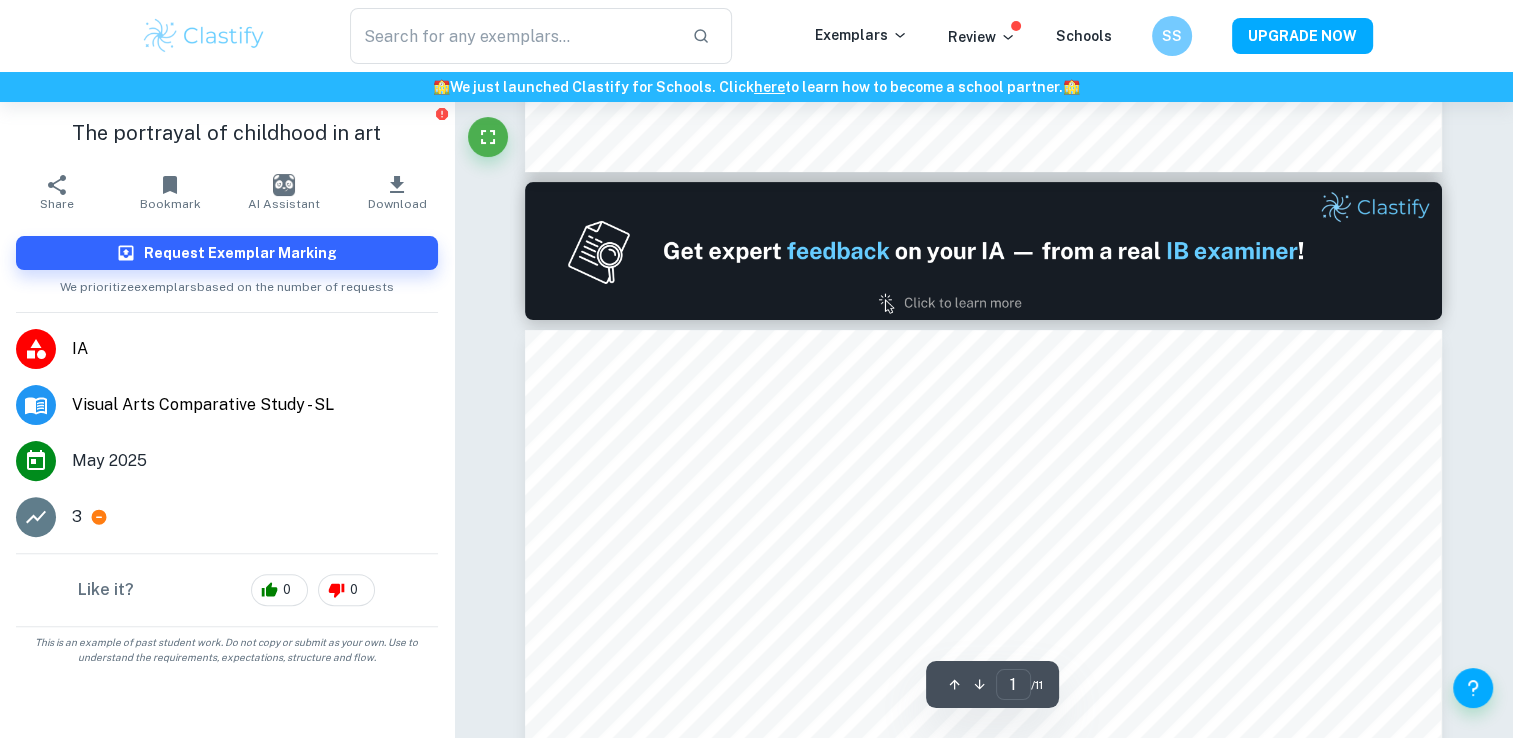 scroll, scrollTop: 0, scrollLeft: 0, axis: both 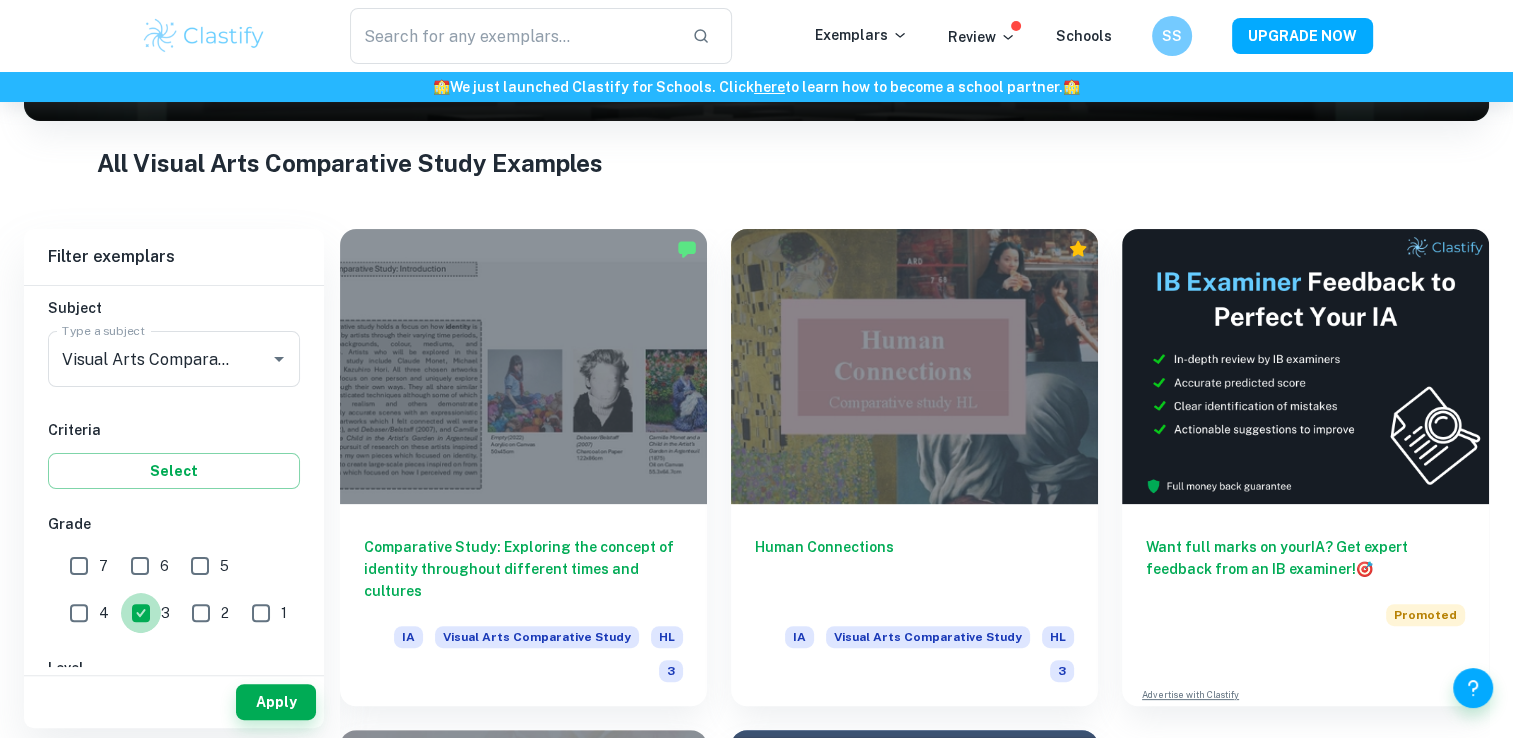 click on "3" at bounding box center [141, 613] 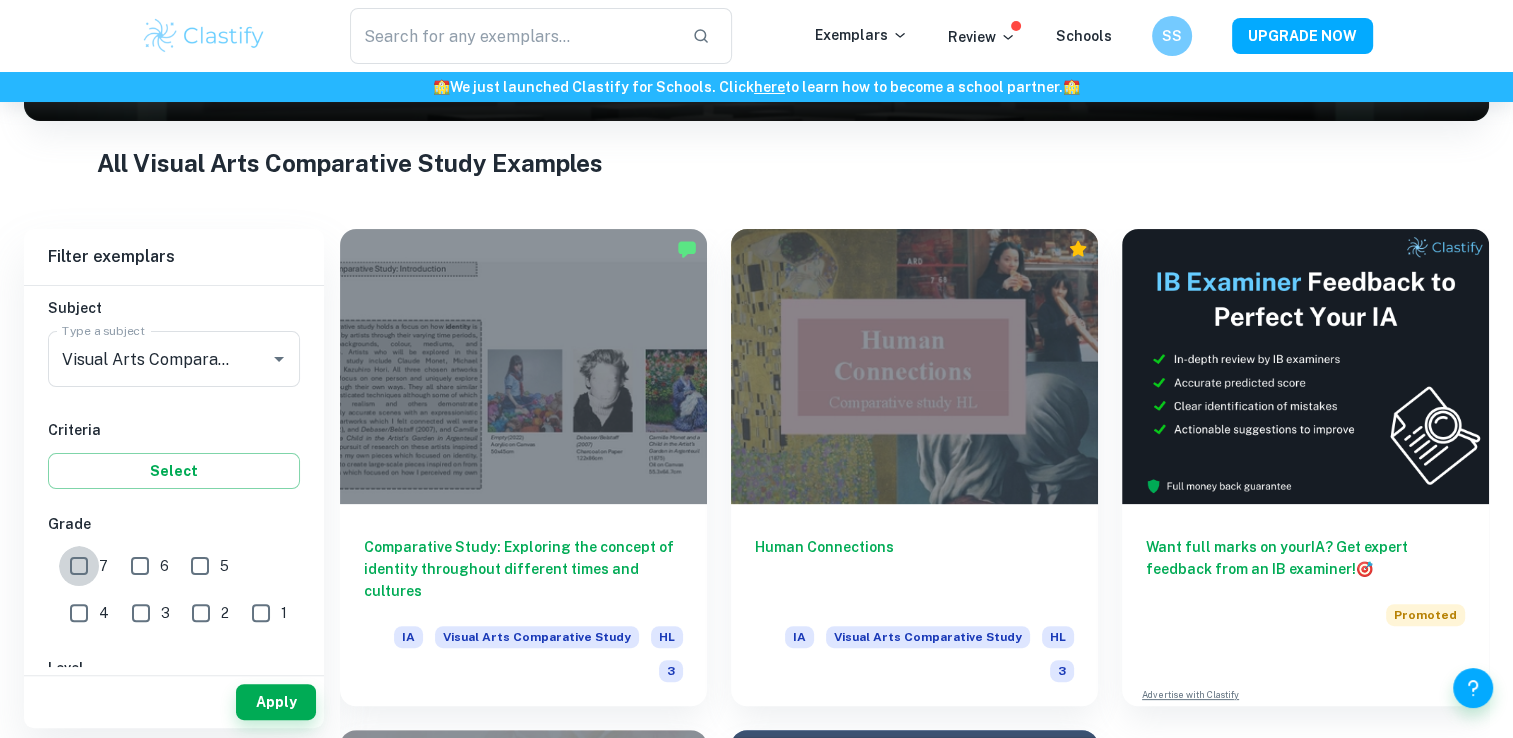 click on "7" at bounding box center [79, 566] 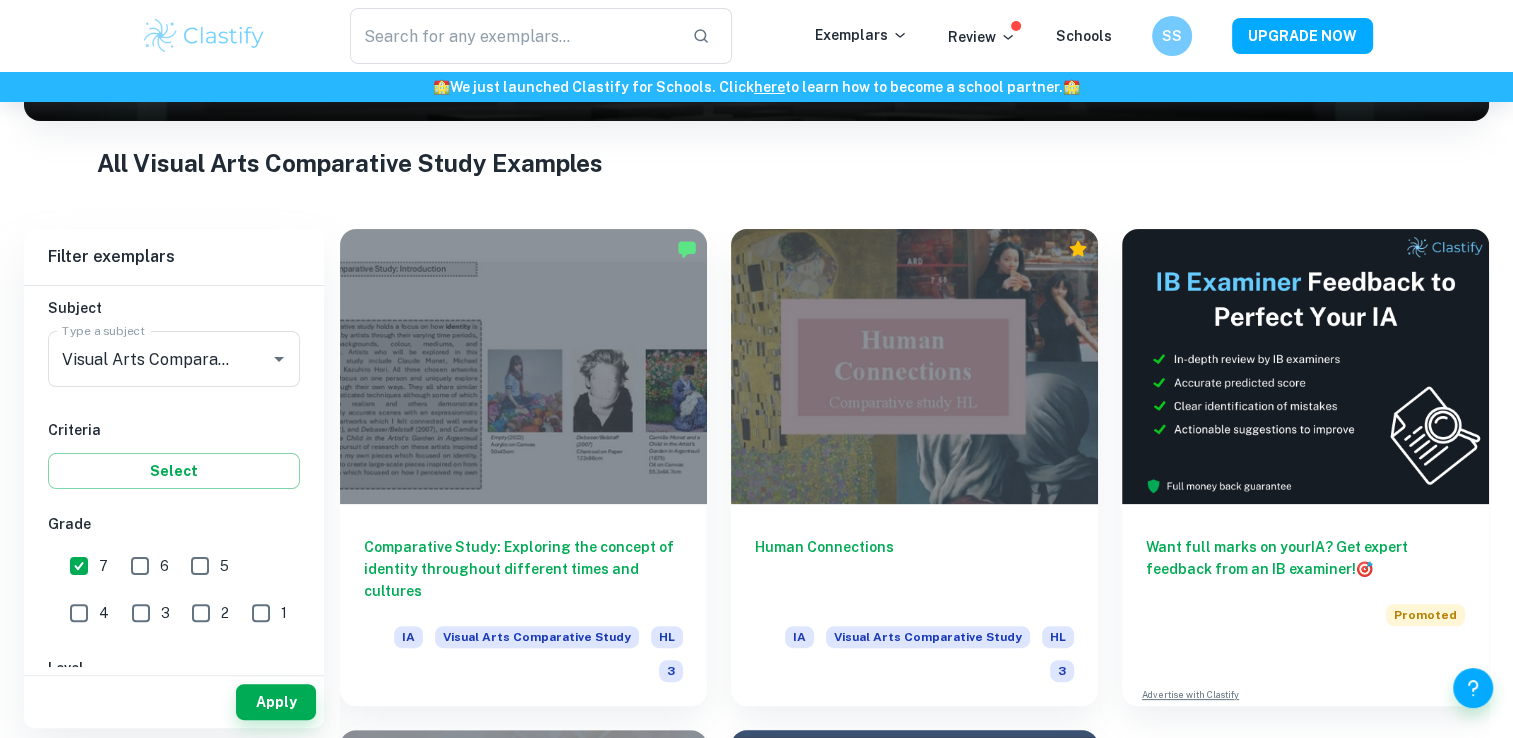 click on "6" at bounding box center [140, 566] 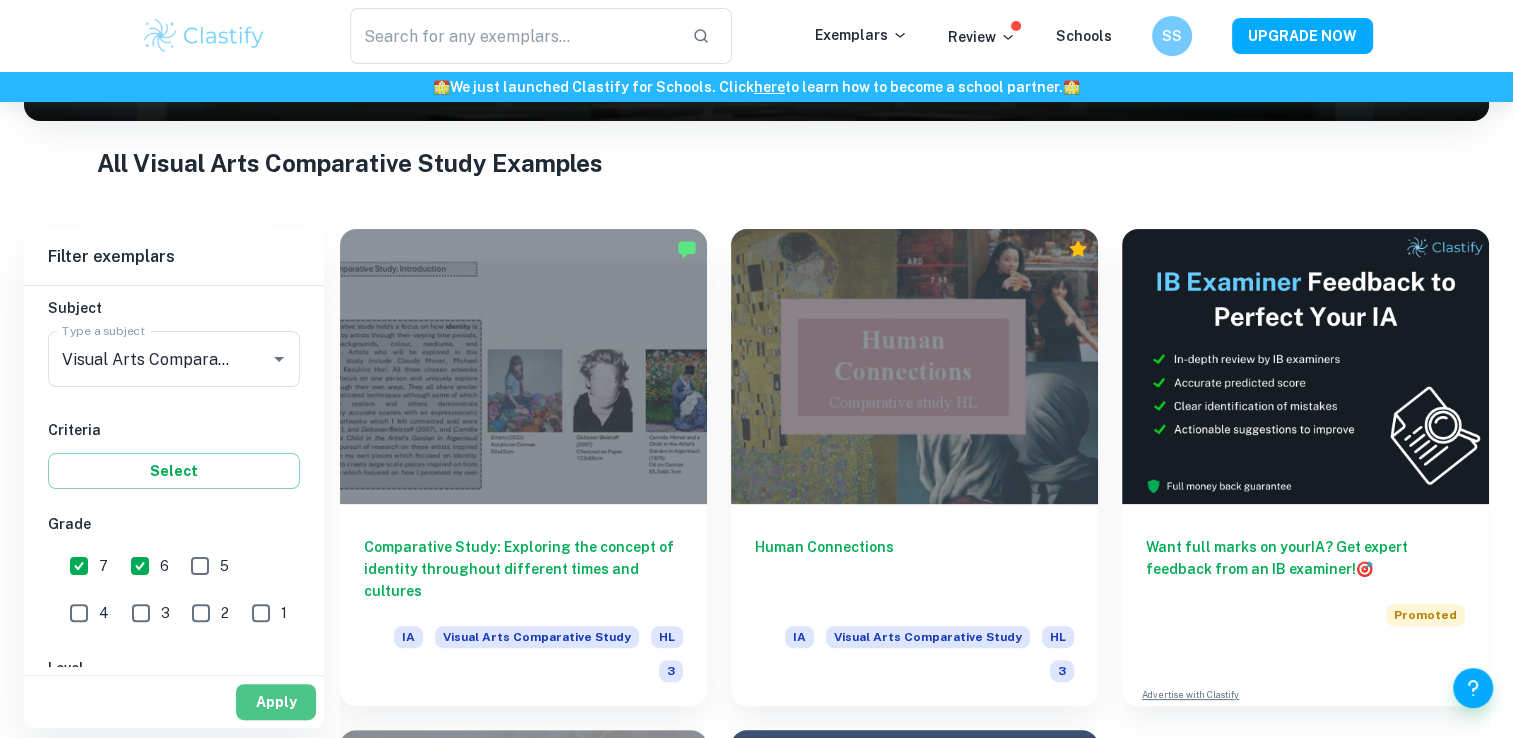 click on "Apply" at bounding box center (276, 702) 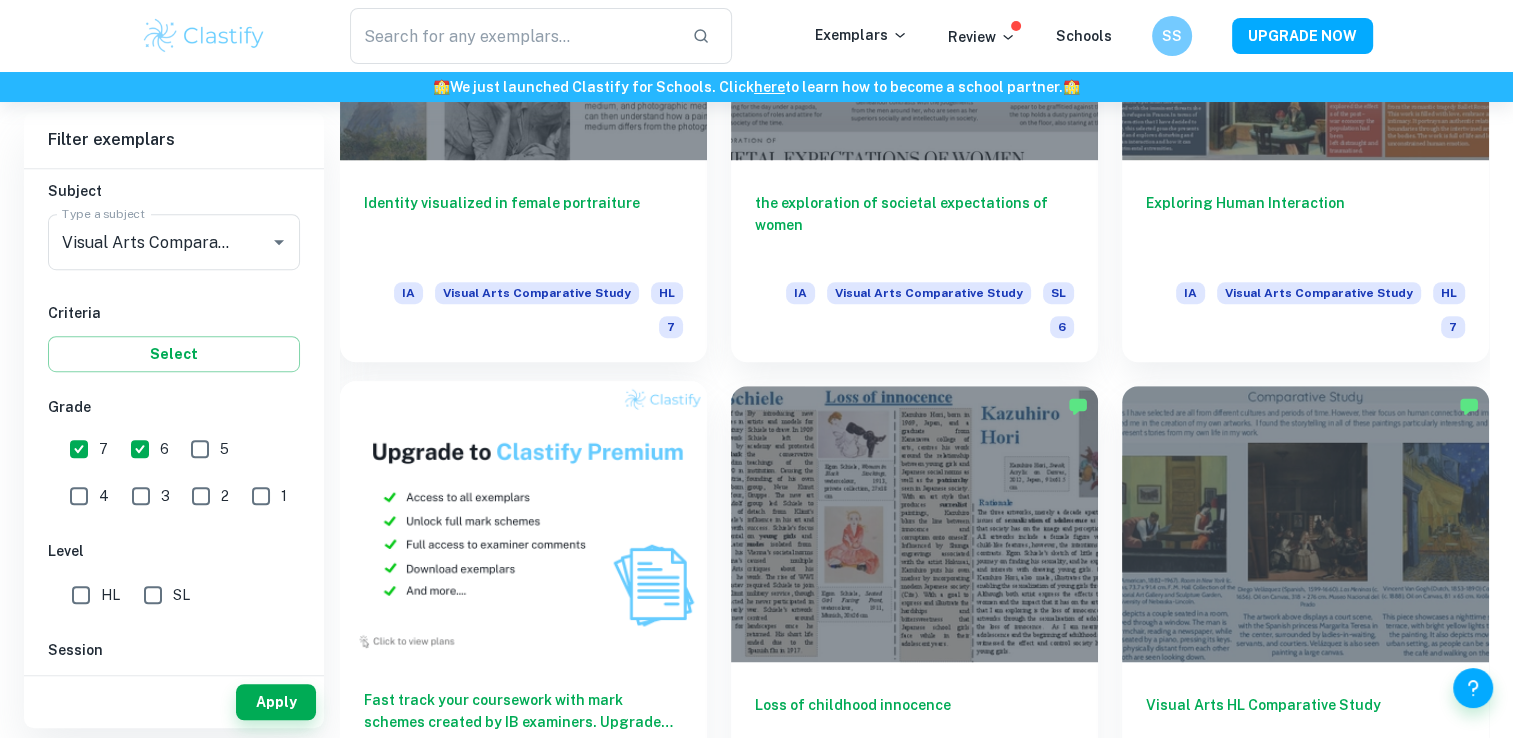 scroll, scrollTop: 1193, scrollLeft: 0, axis: vertical 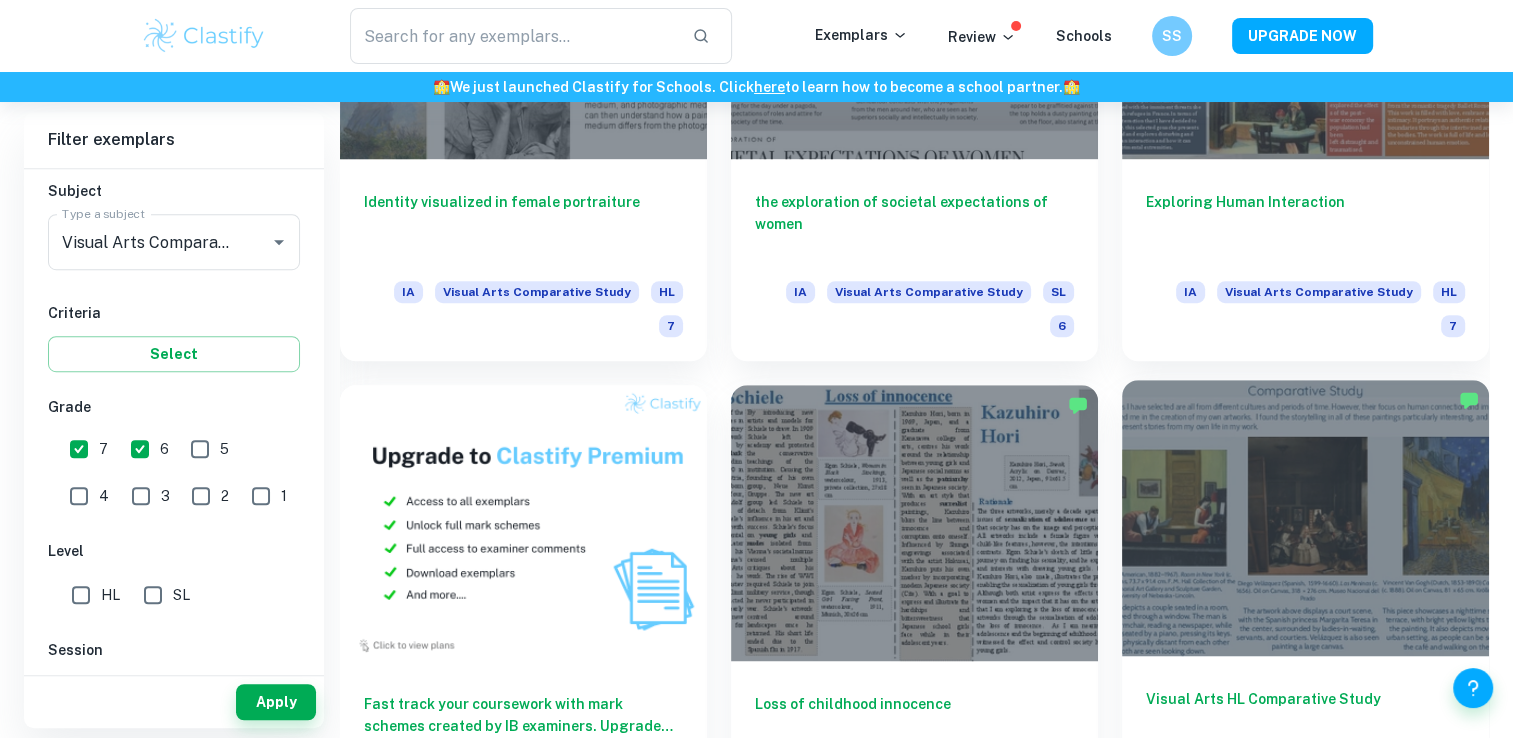 click at bounding box center (1305, 517) 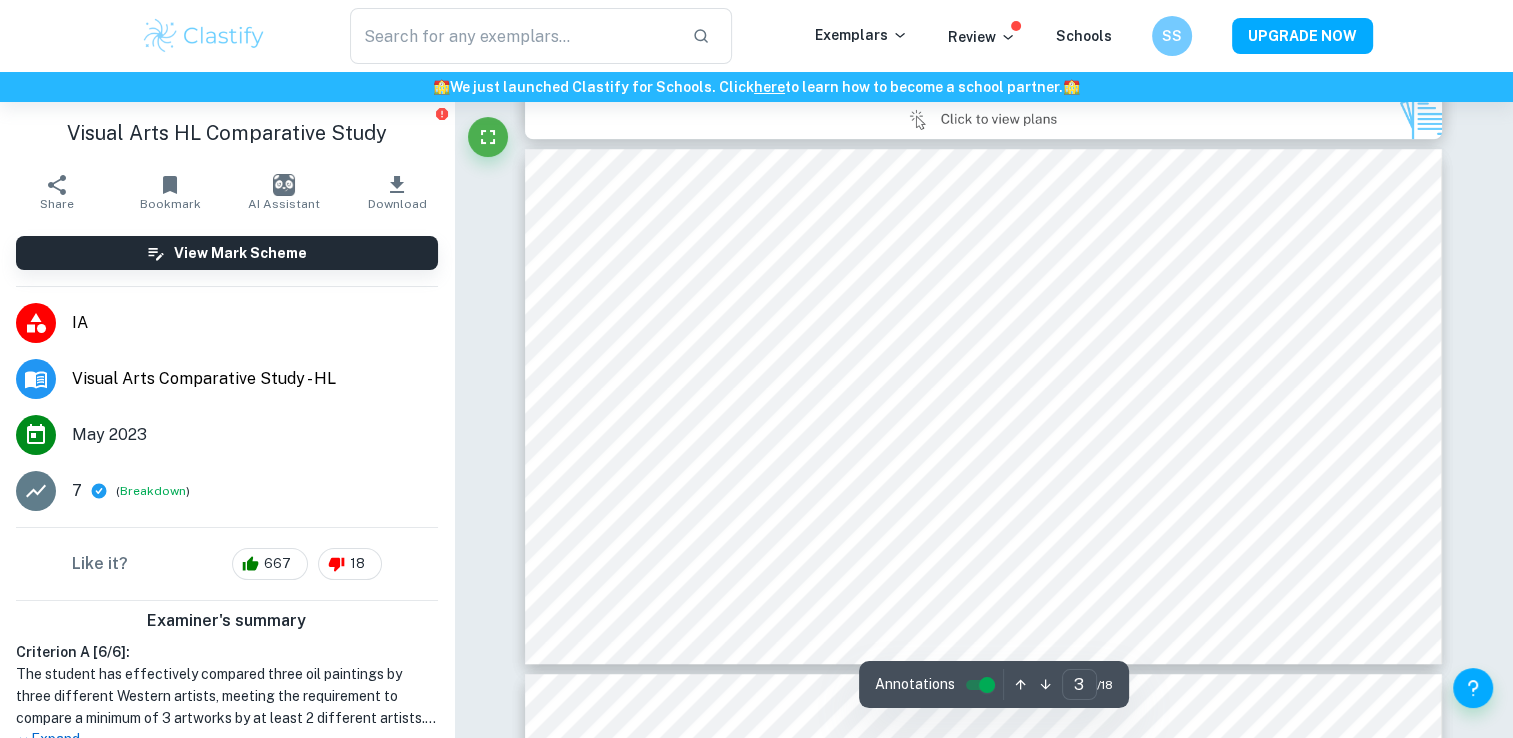 scroll, scrollTop: 1319, scrollLeft: 0, axis: vertical 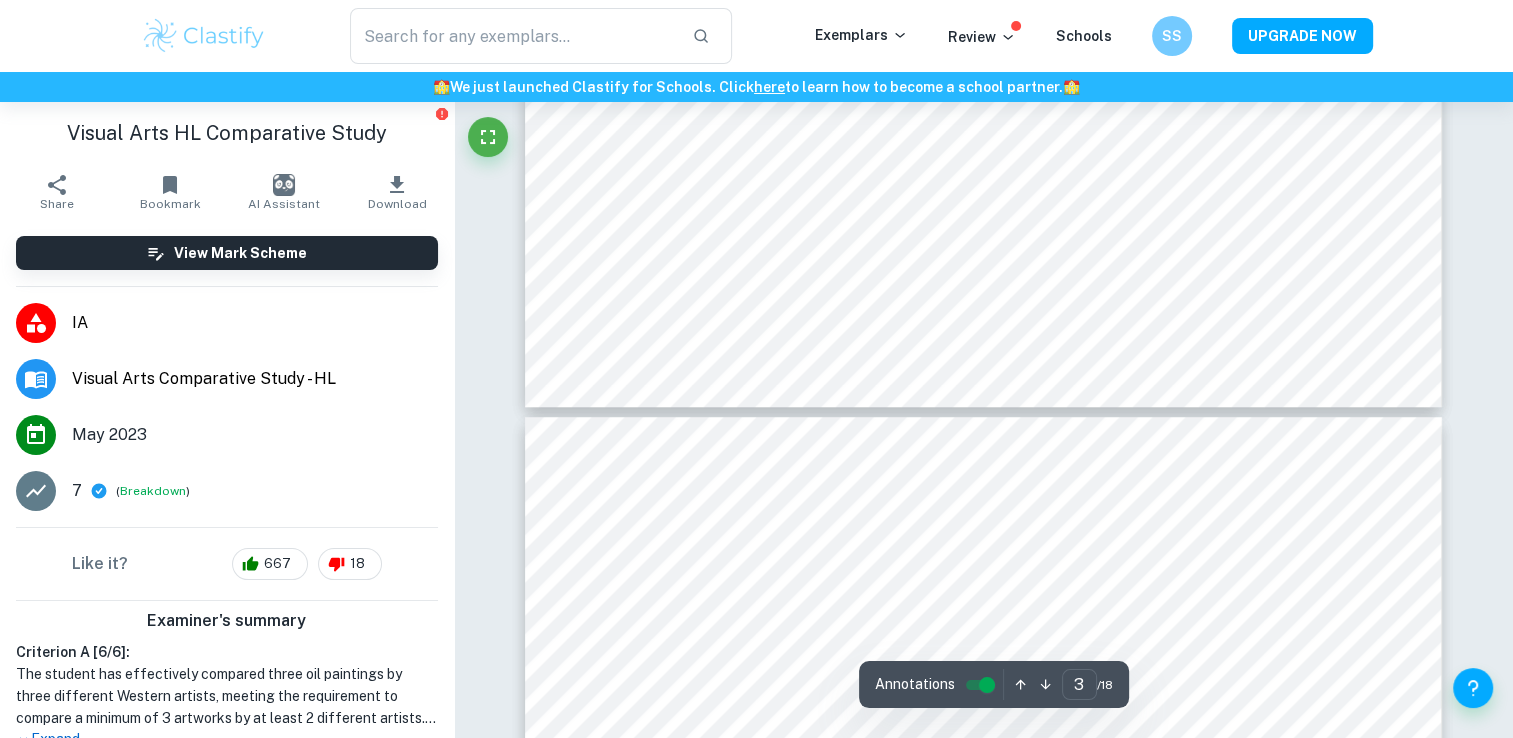 type on "4" 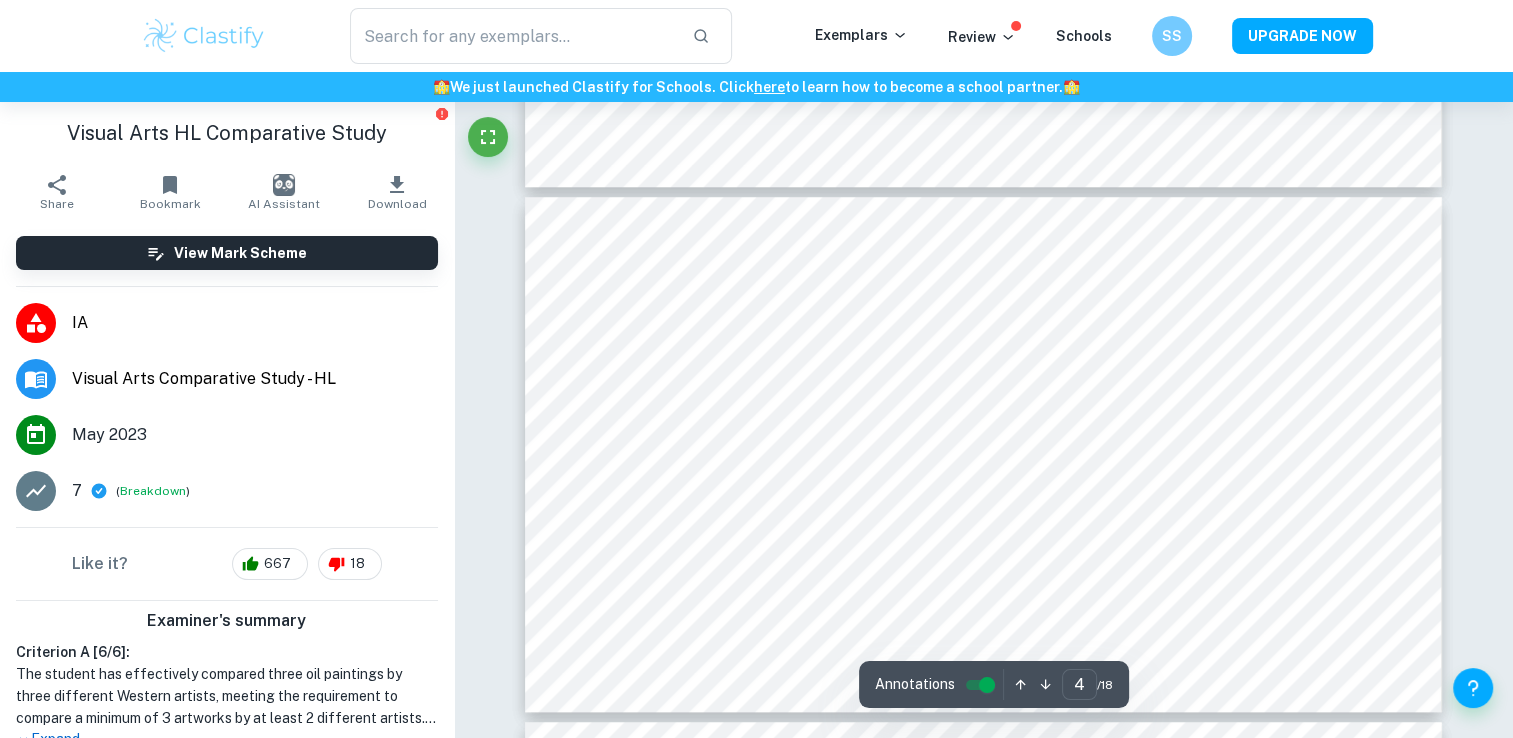 scroll, scrollTop: 1796, scrollLeft: 0, axis: vertical 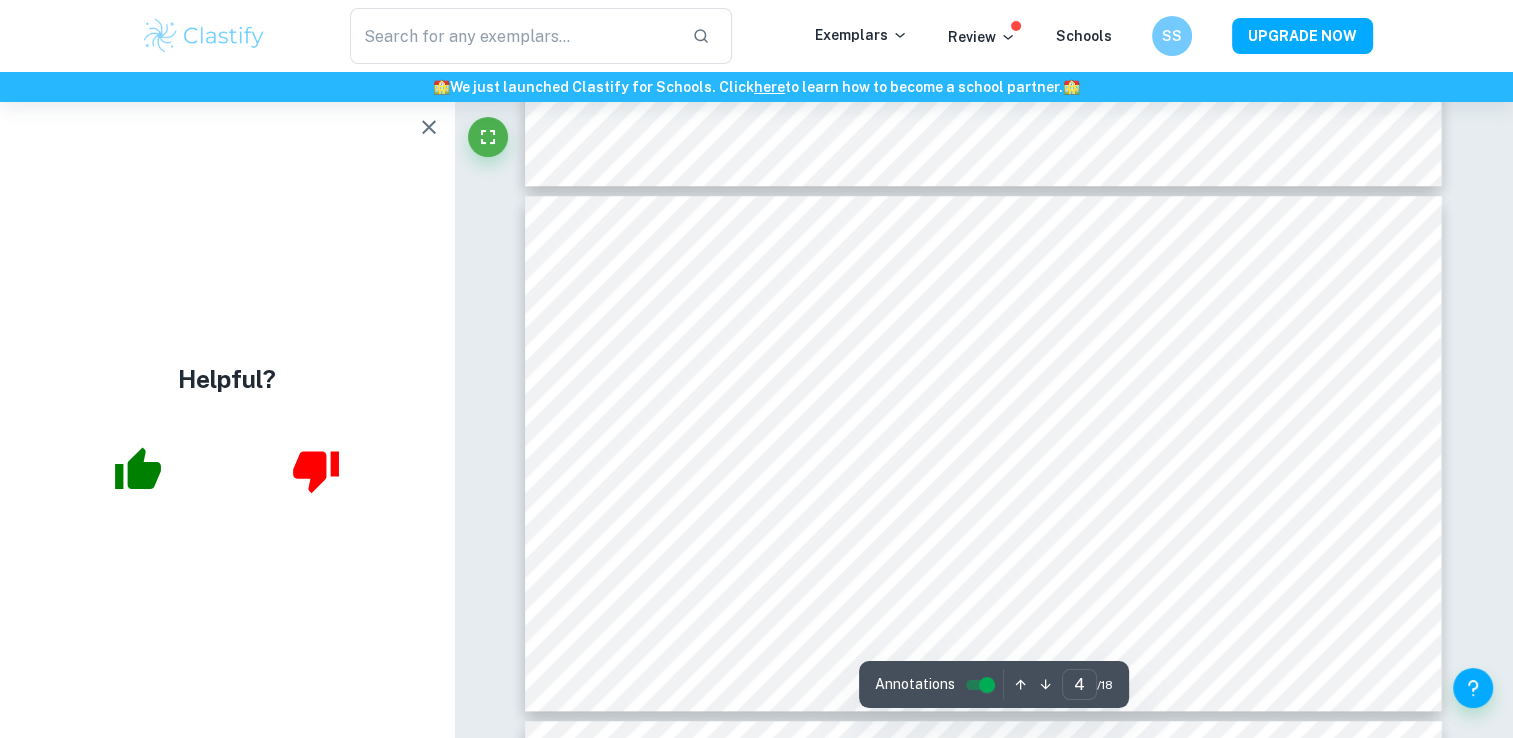 click 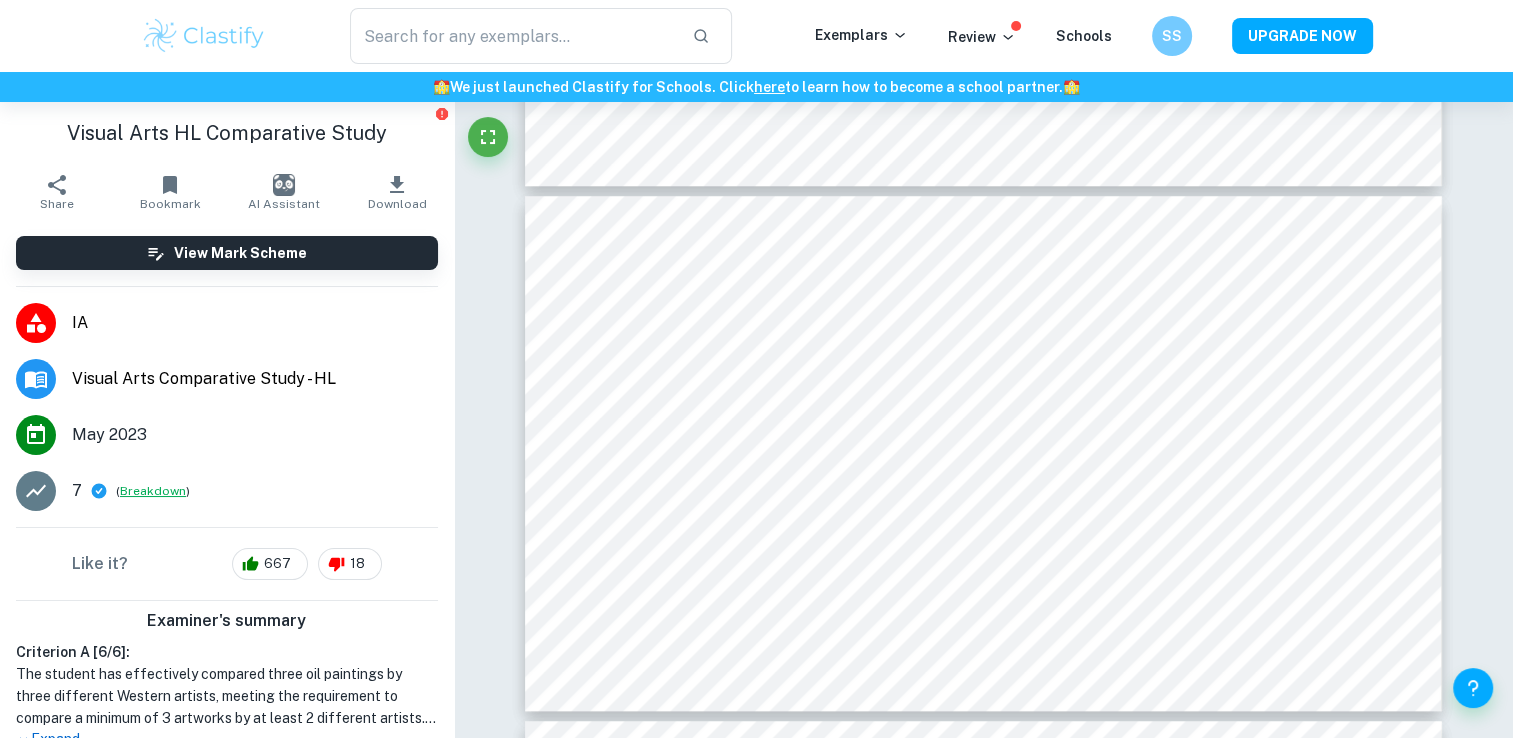 click on "Breakdown" at bounding box center (153, 491) 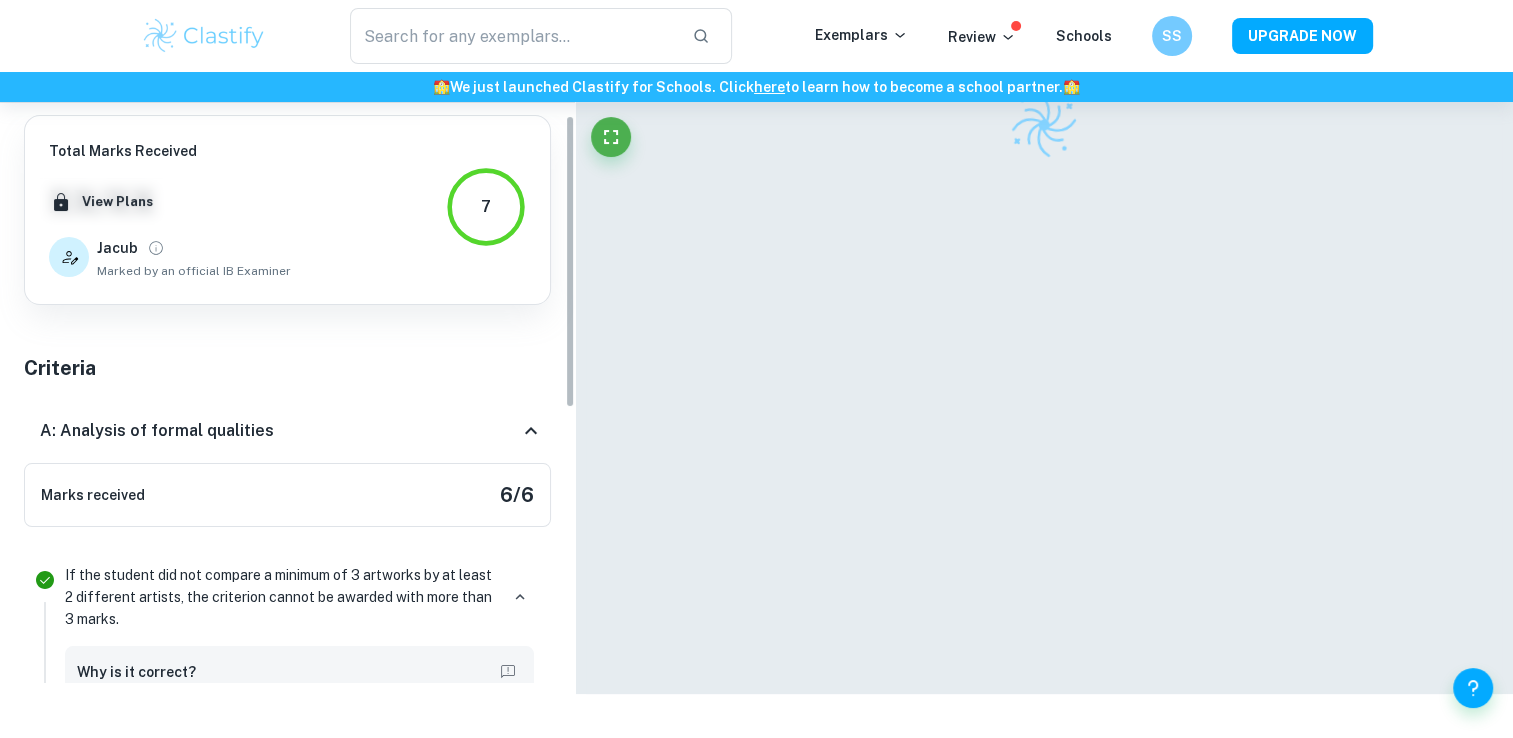 scroll, scrollTop: 102, scrollLeft: 0, axis: vertical 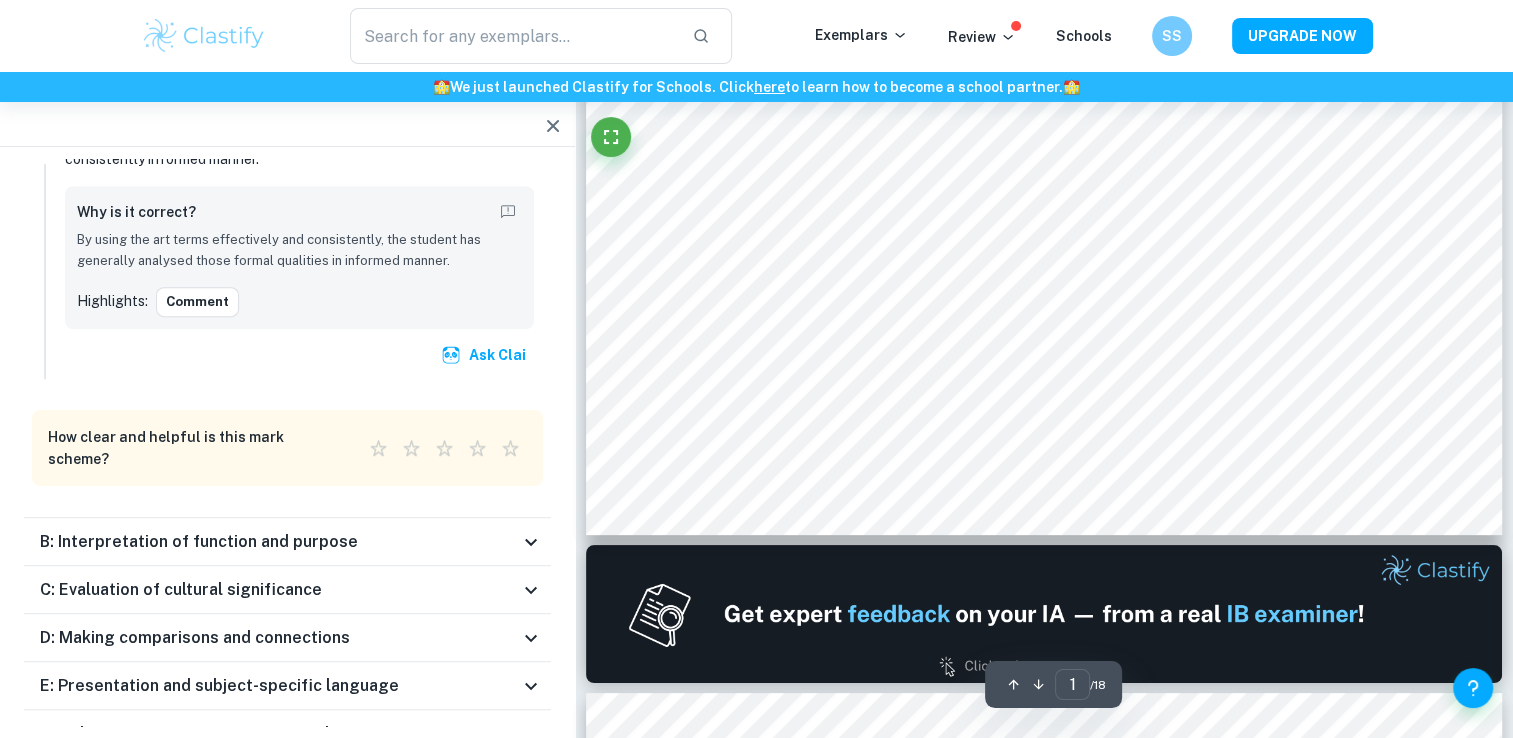 click on "B: Interpretation of function and purpose" at bounding box center [199, 542] 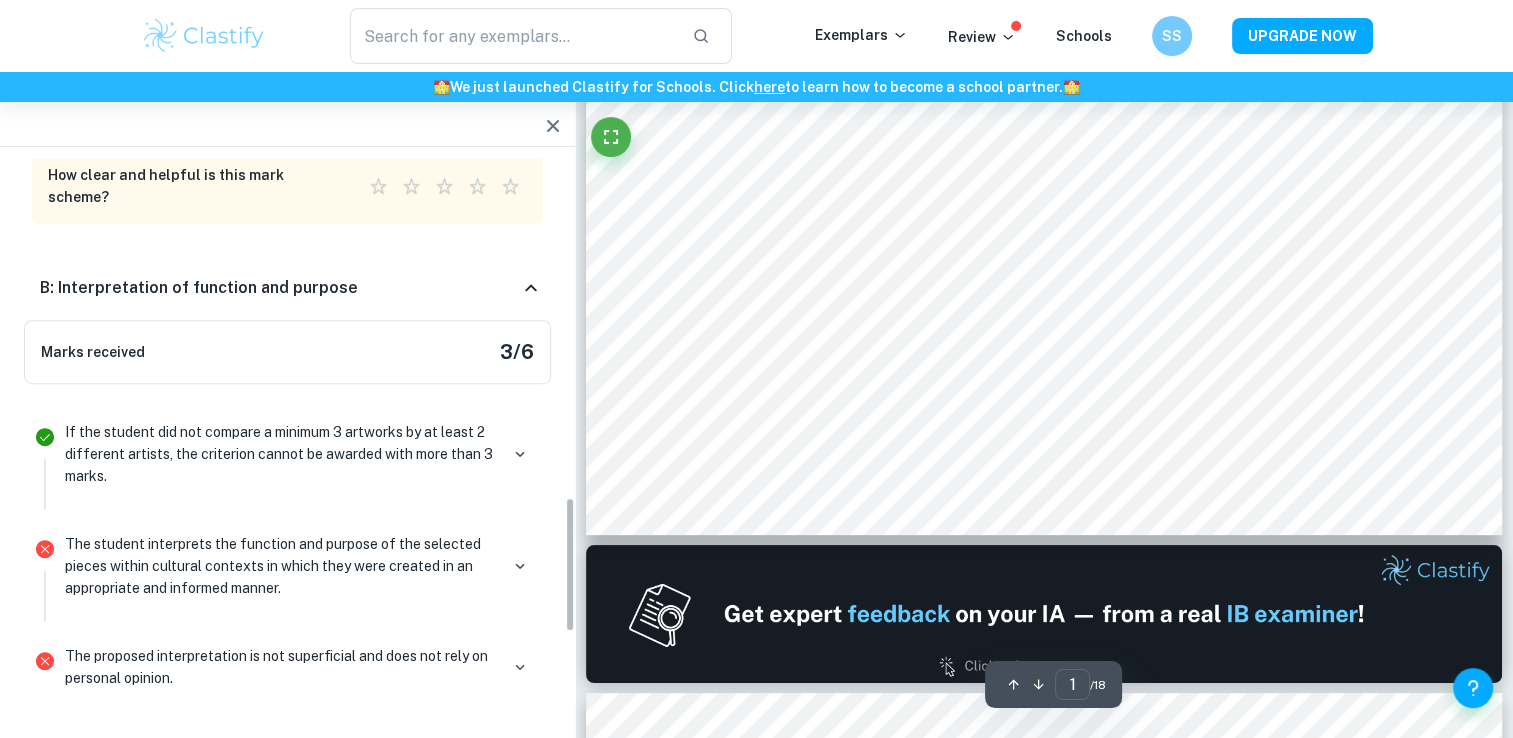 scroll, scrollTop: 1423, scrollLeft: 0, axis: vertical 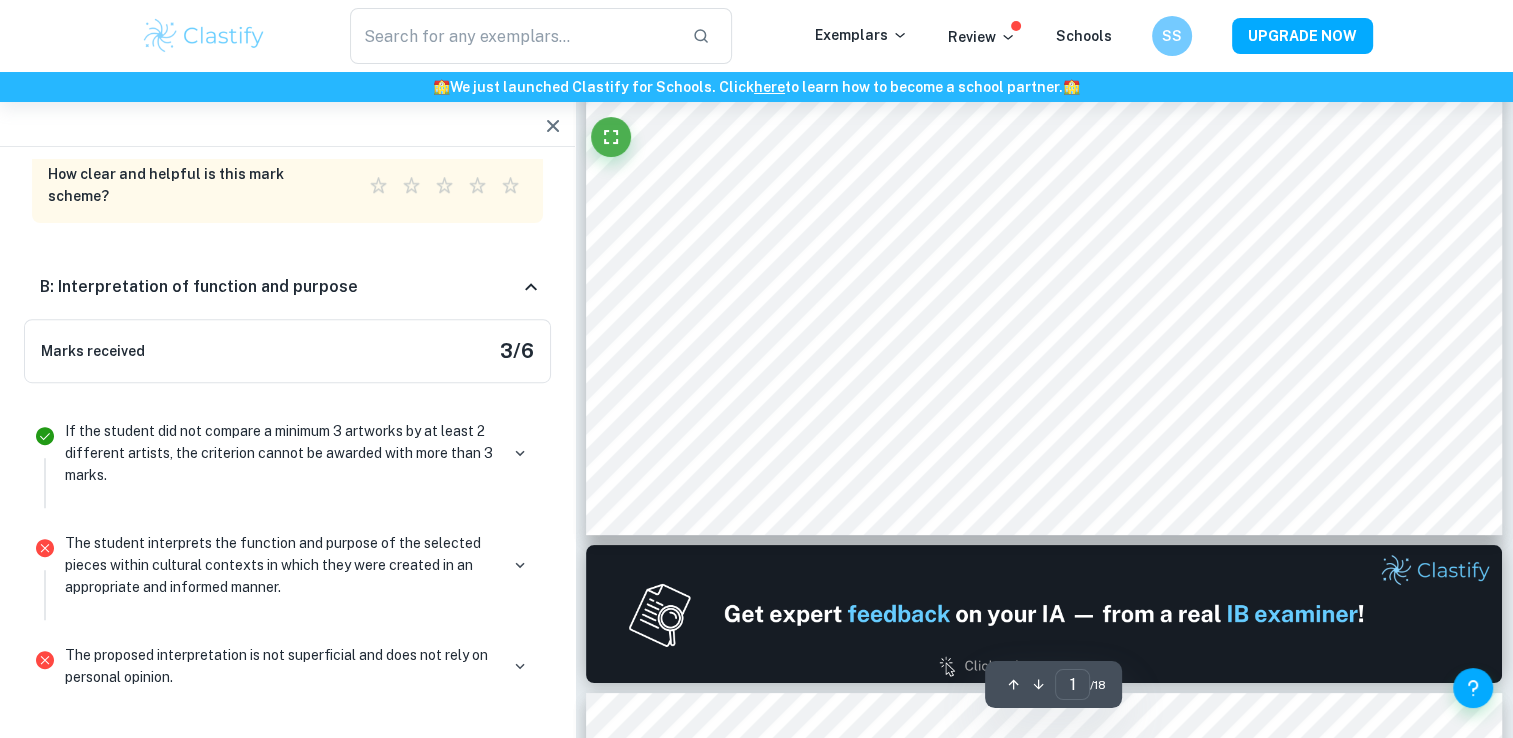 type on "2" 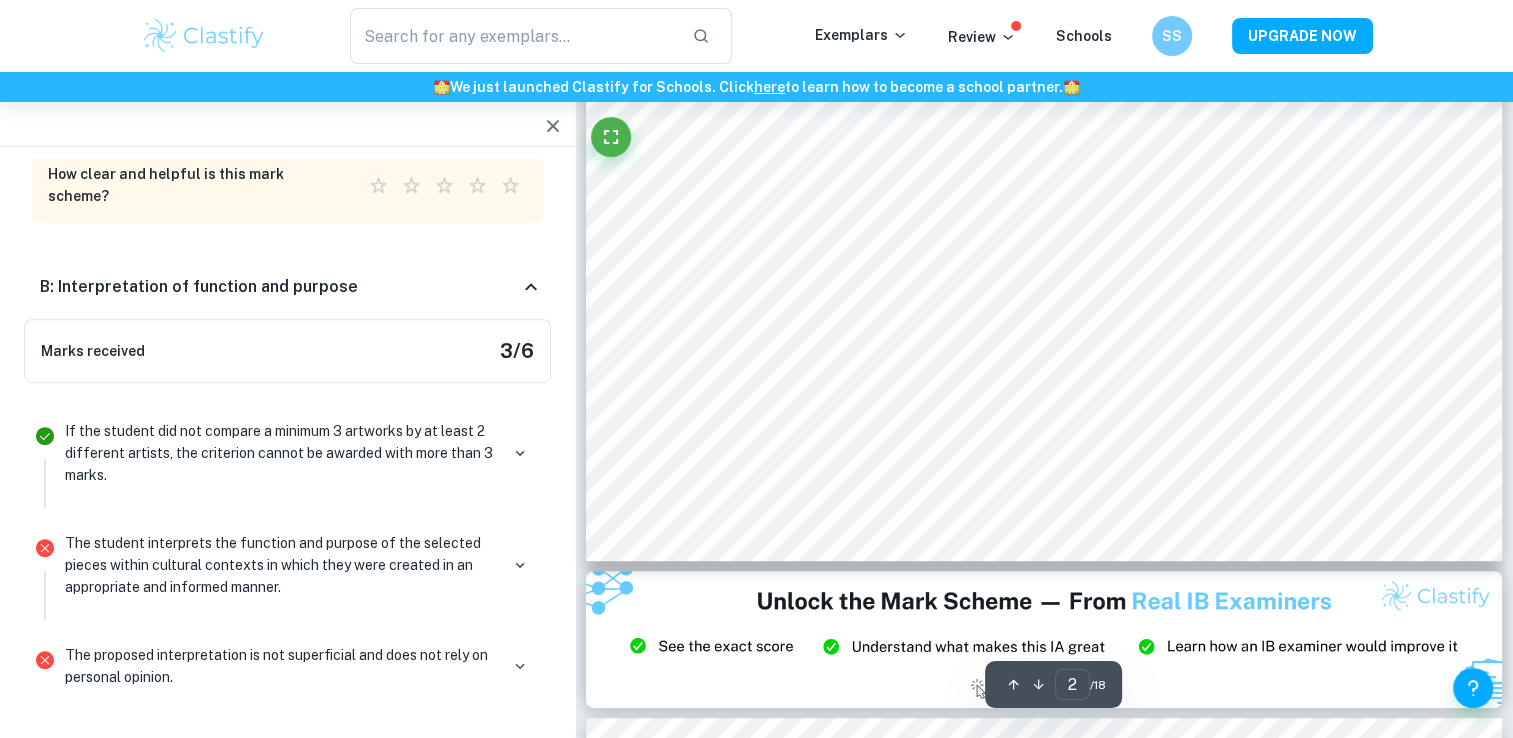 scroll, scrollTop: 759, scrollLeft: 0, axis: vertical 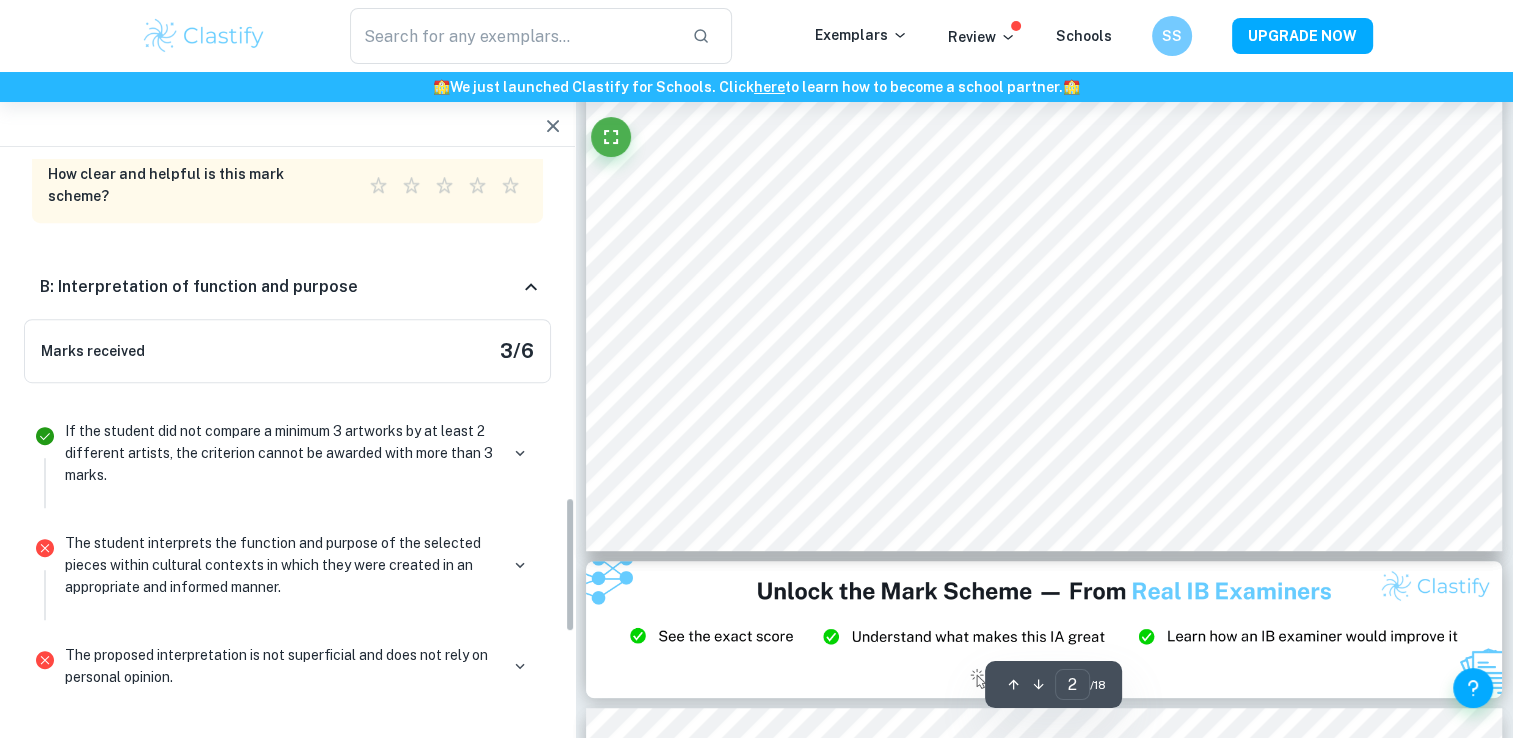 click 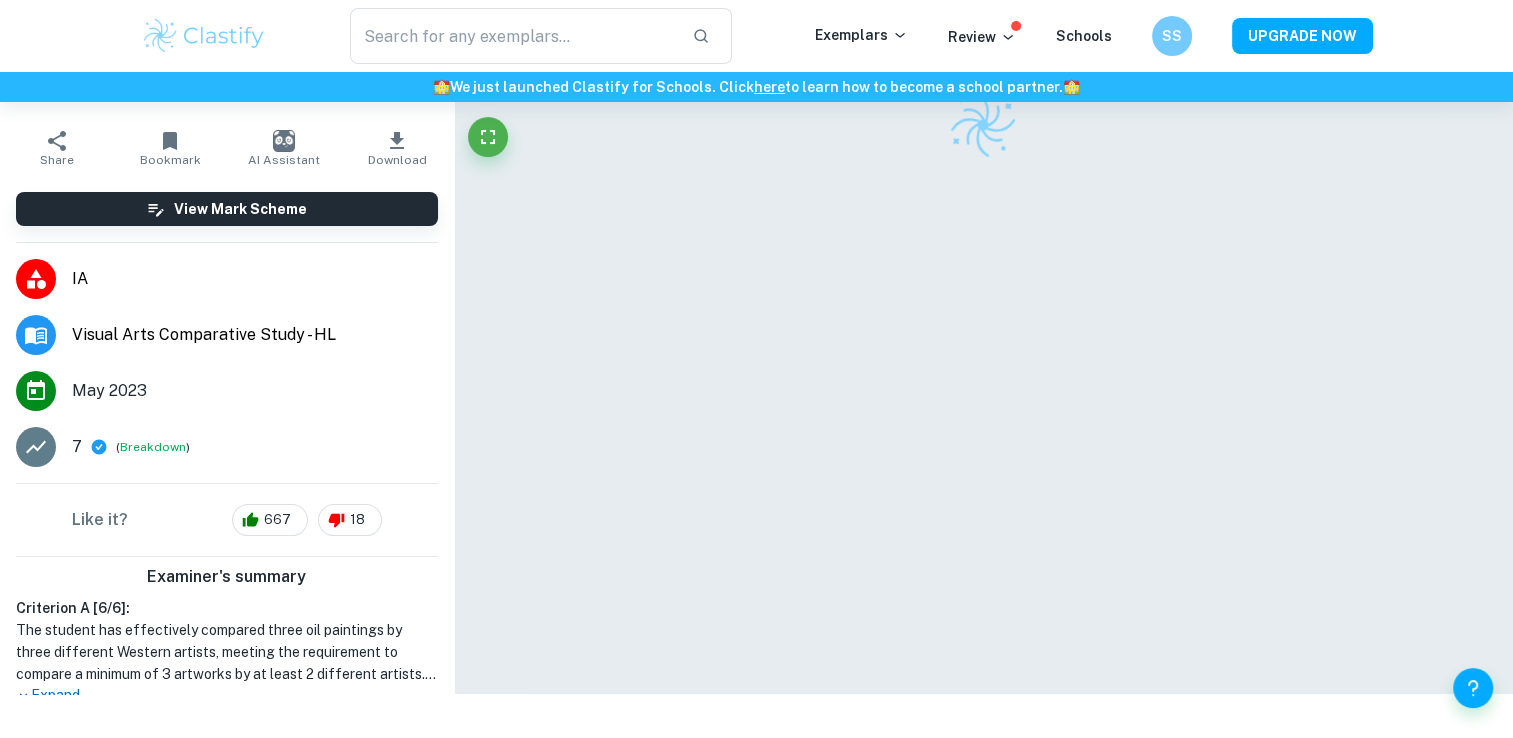scroll, scrollTop: 102, scrollLeft: 0, axis: vertical 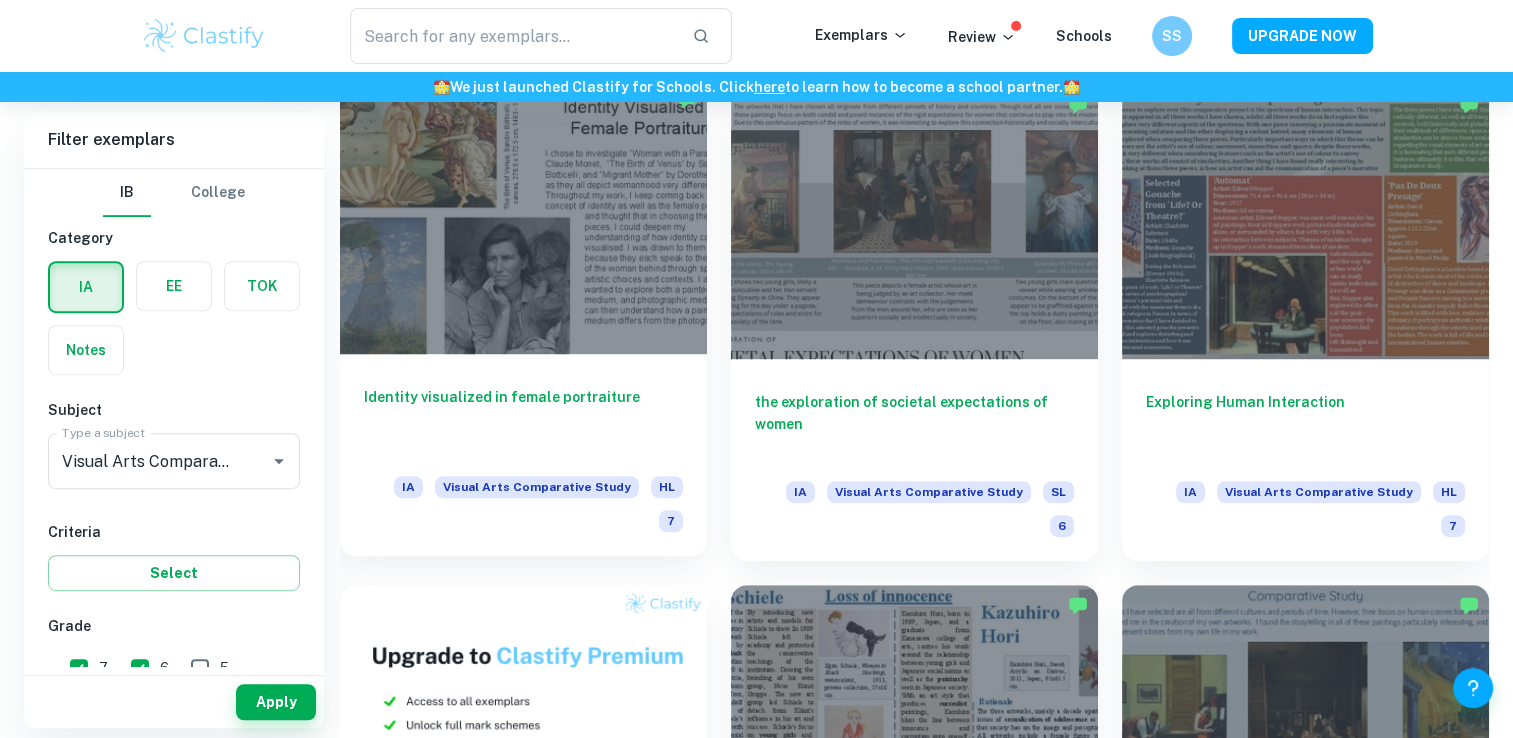 click at bounding box center [523, 216] 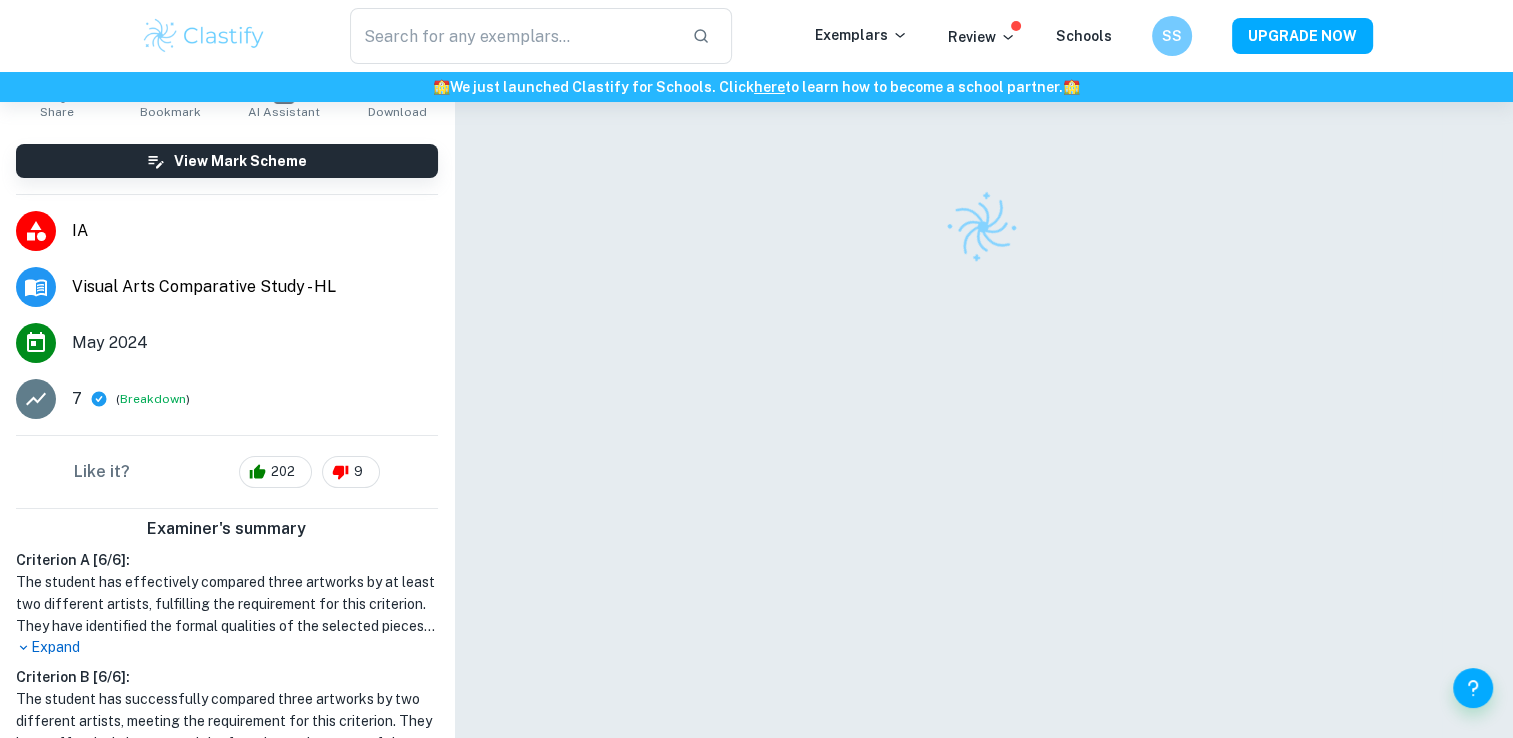 scroll, scrollTop: 91, scrollLeft: 0, axis: vertical 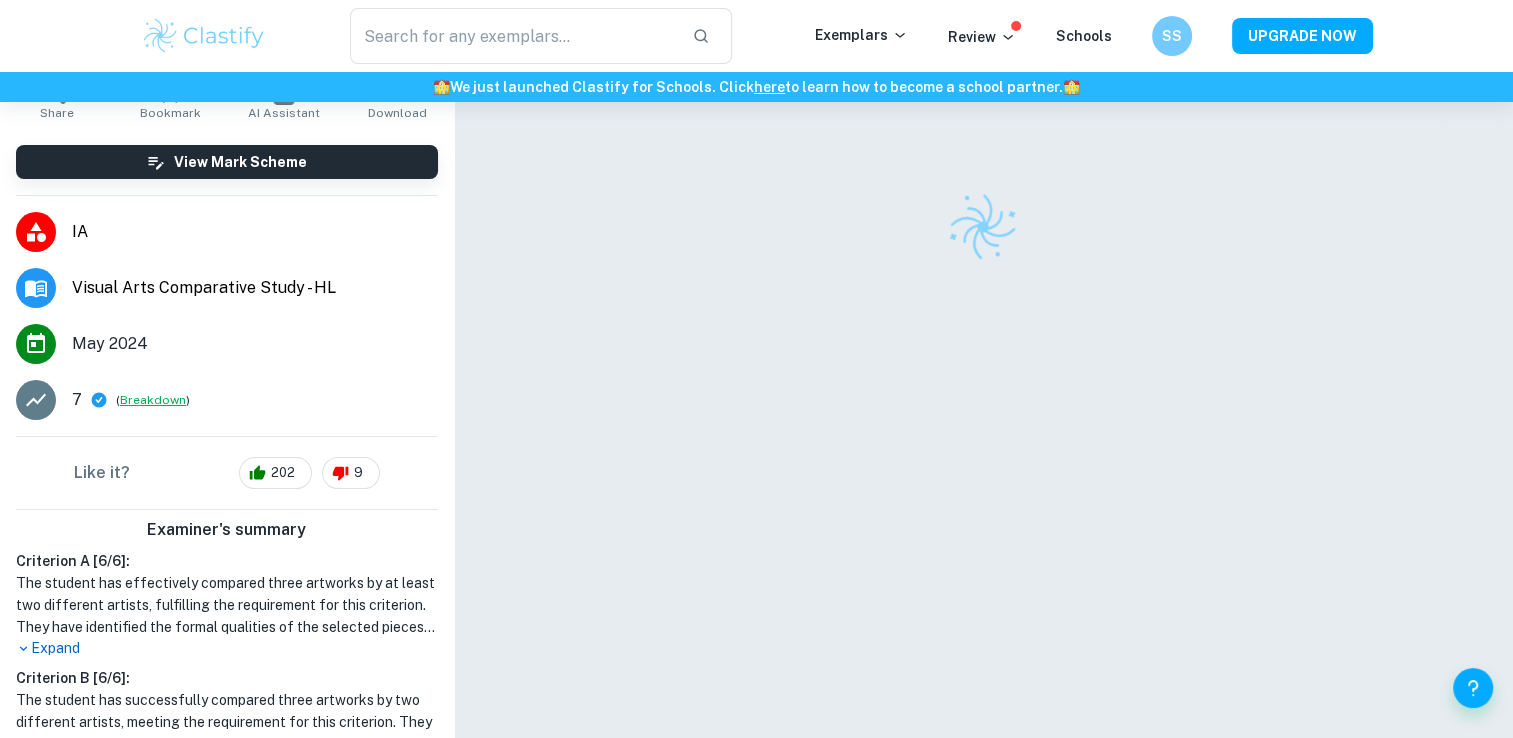 click on "Breakdown" at bounding box center [153, 400] 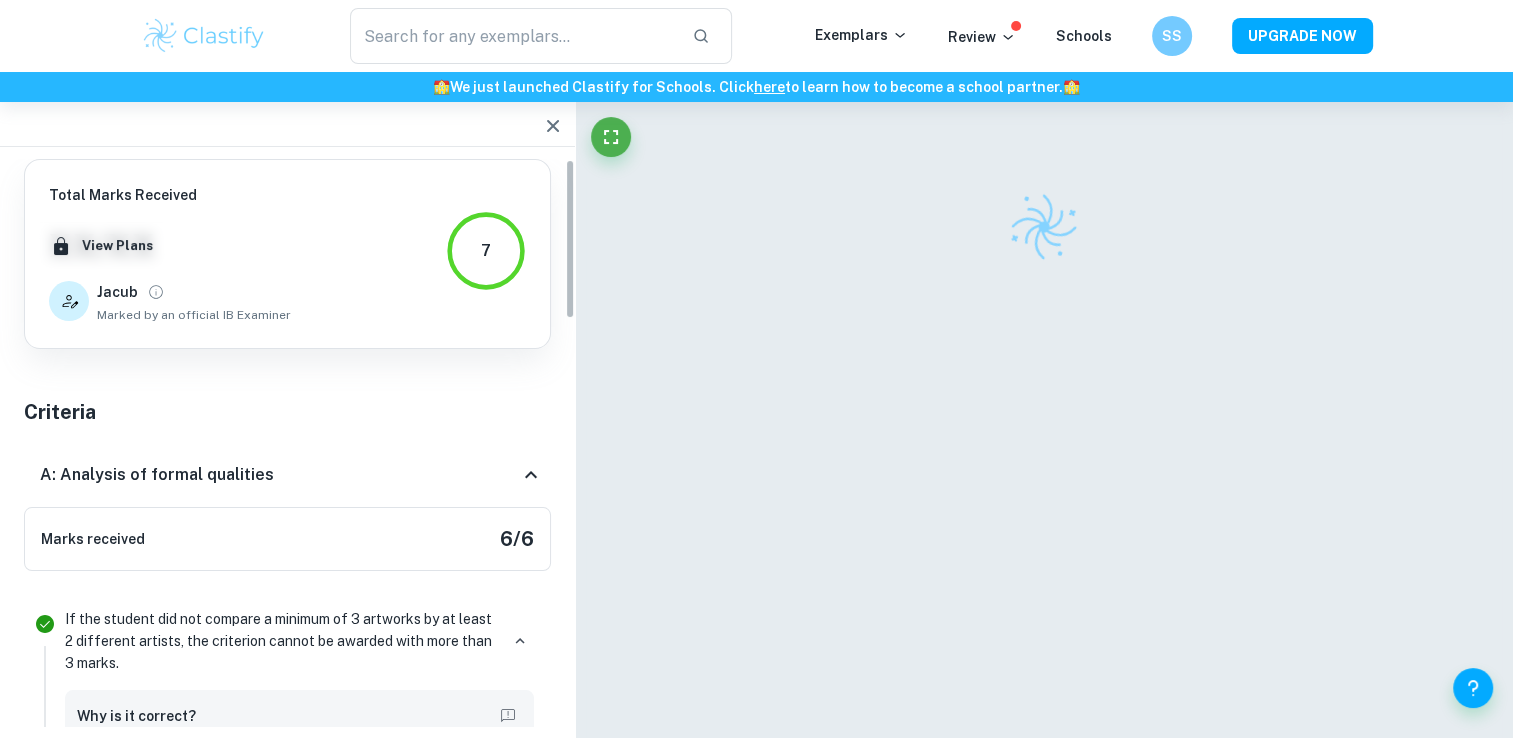 scroll, scrollTop: 0, scrollLeft: 0, axis: both 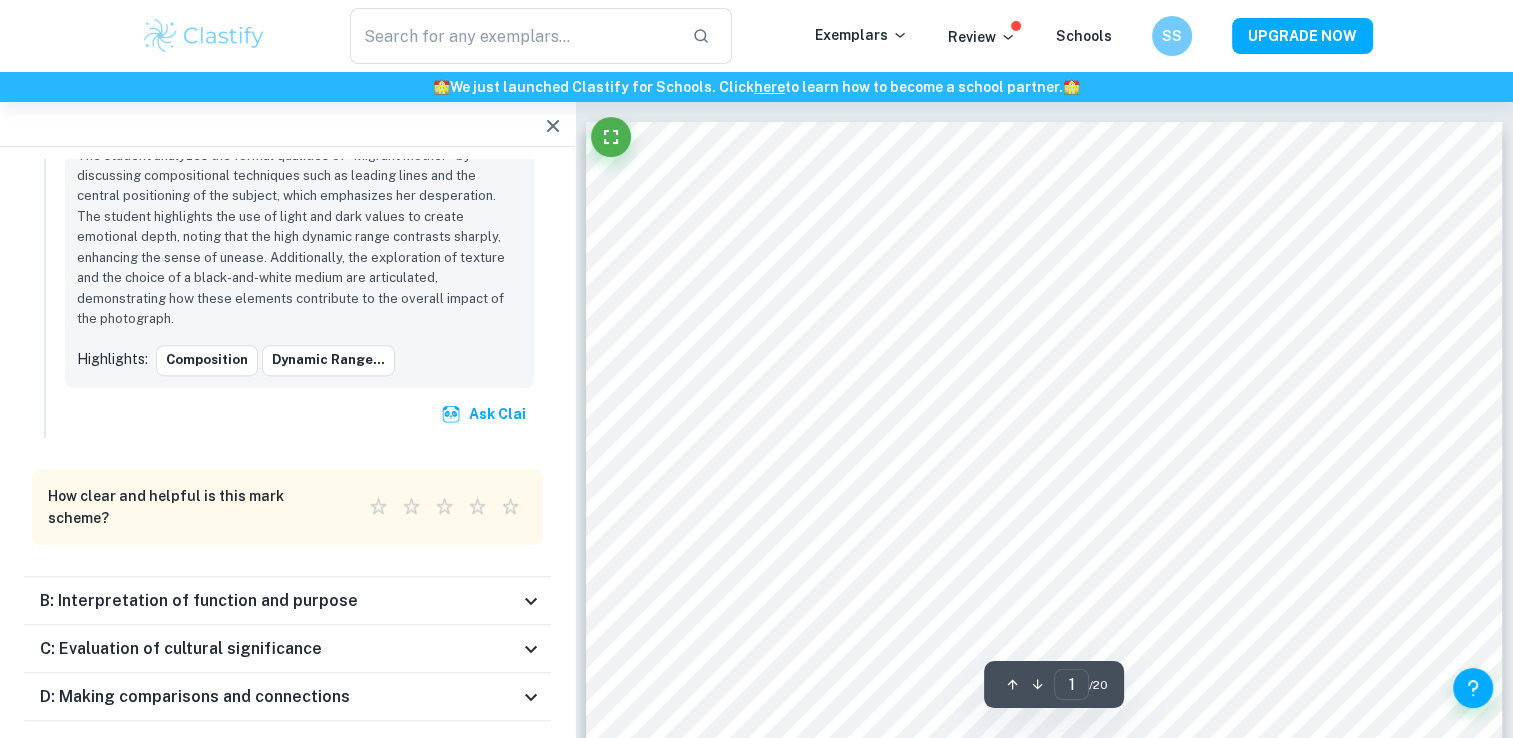 click on "B: Interpretation of function and purpose" at bounding box center [287, 601] 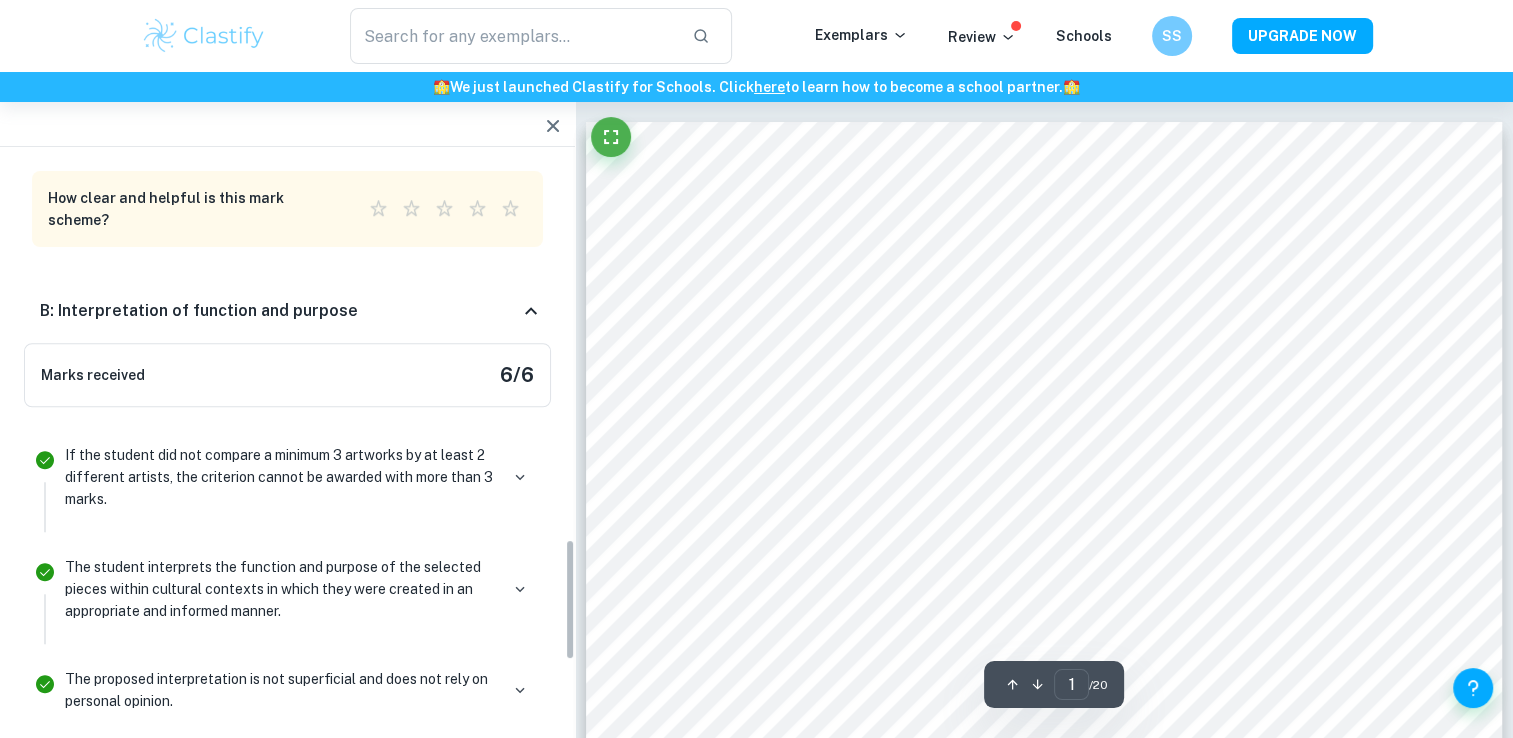 scroll, scrollTop: 1774, scrollLeft: 0, axis: vertical 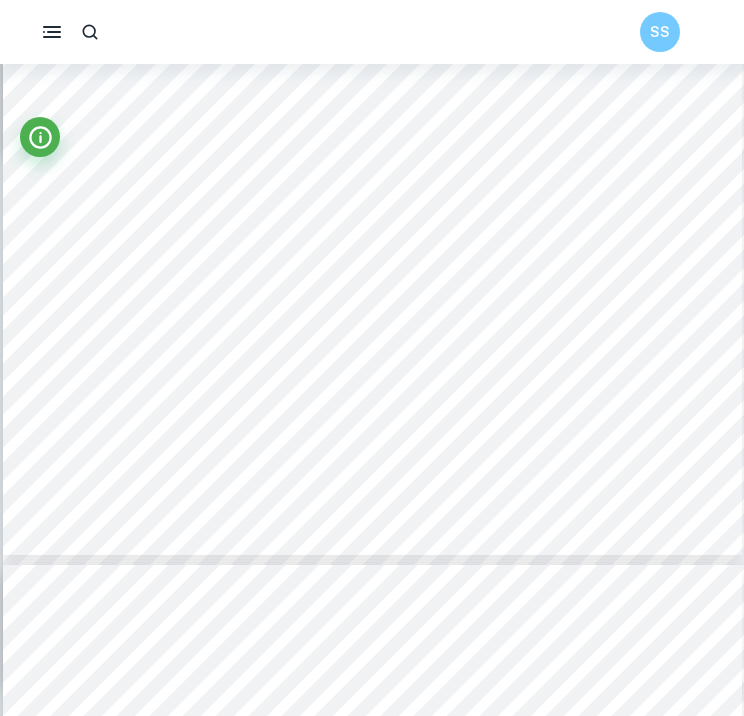 type on "11" 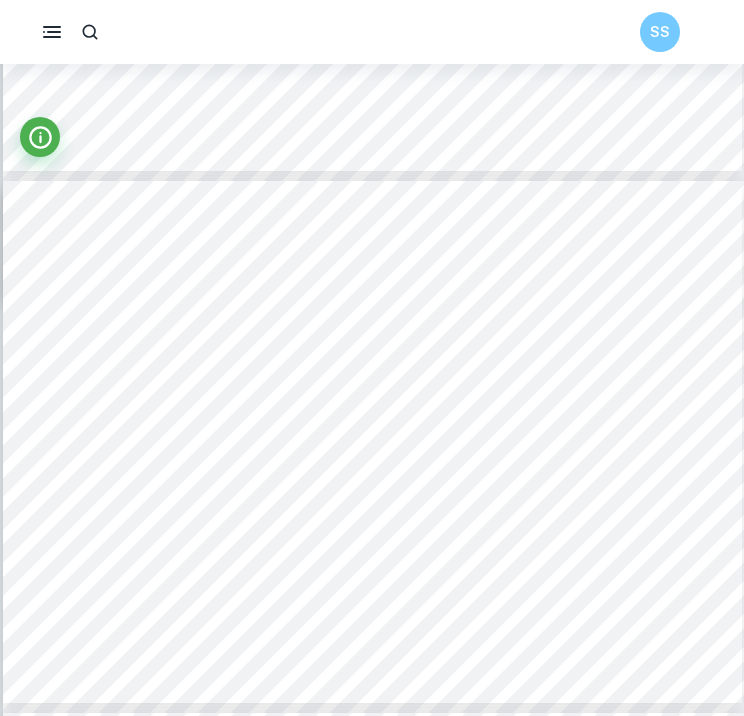 scroll, scrollTop: 5665, scrollLeft: 0, axis: vertical 